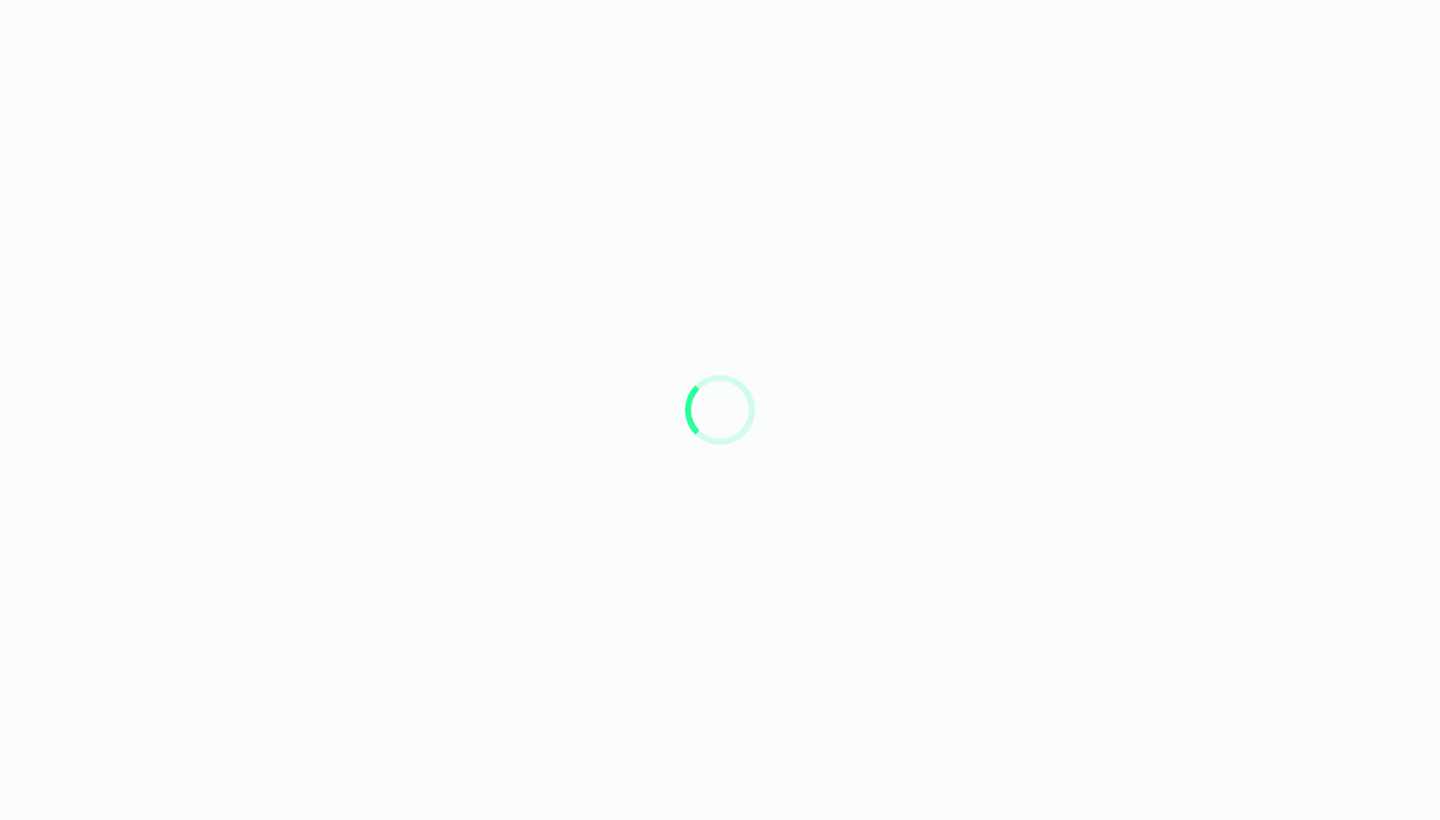 scroll, scrollTop: 0, scrollLeft: 0, axis: both 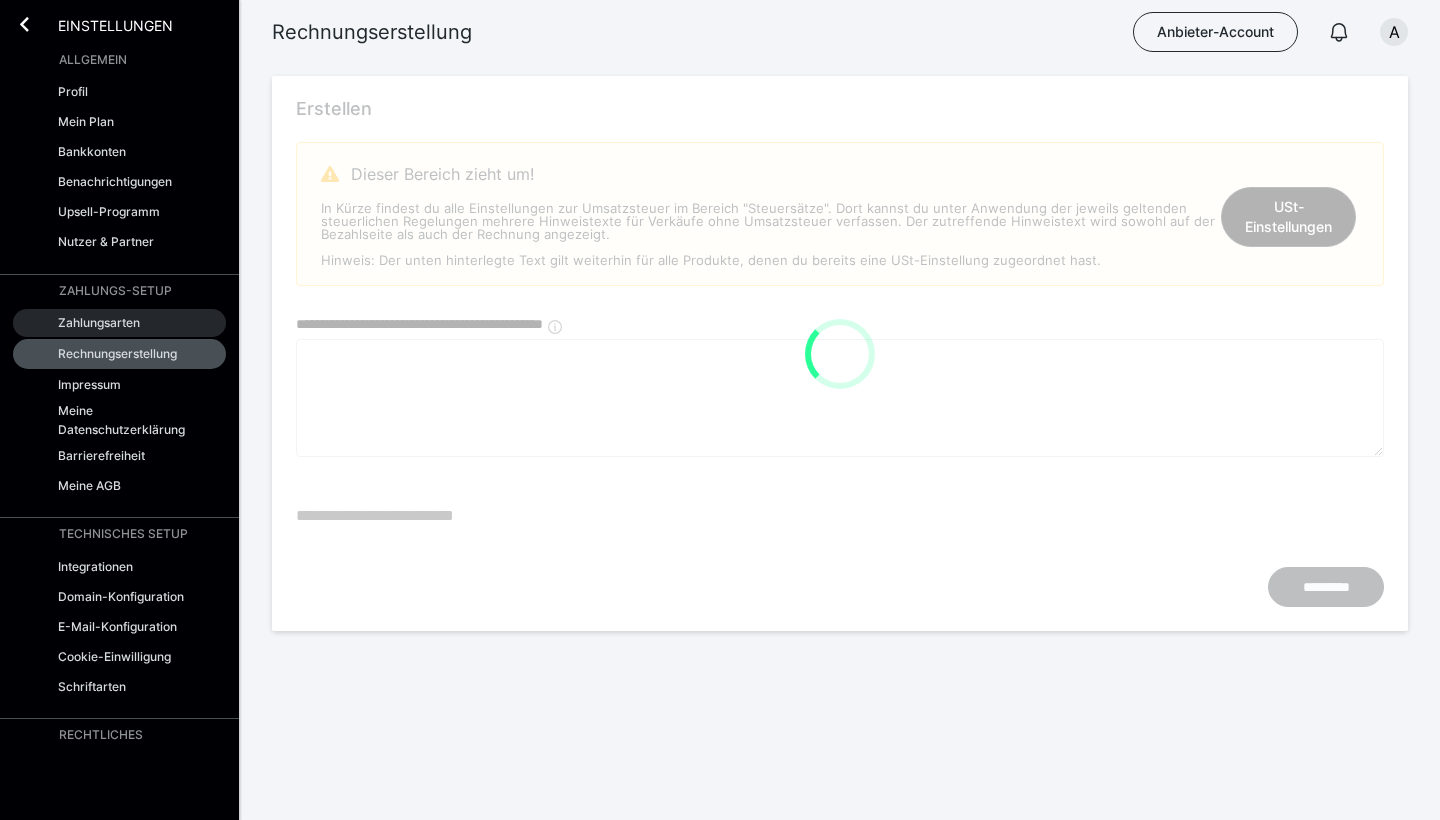 click on "Zahlungsarten" at bounding box center (119, 323) 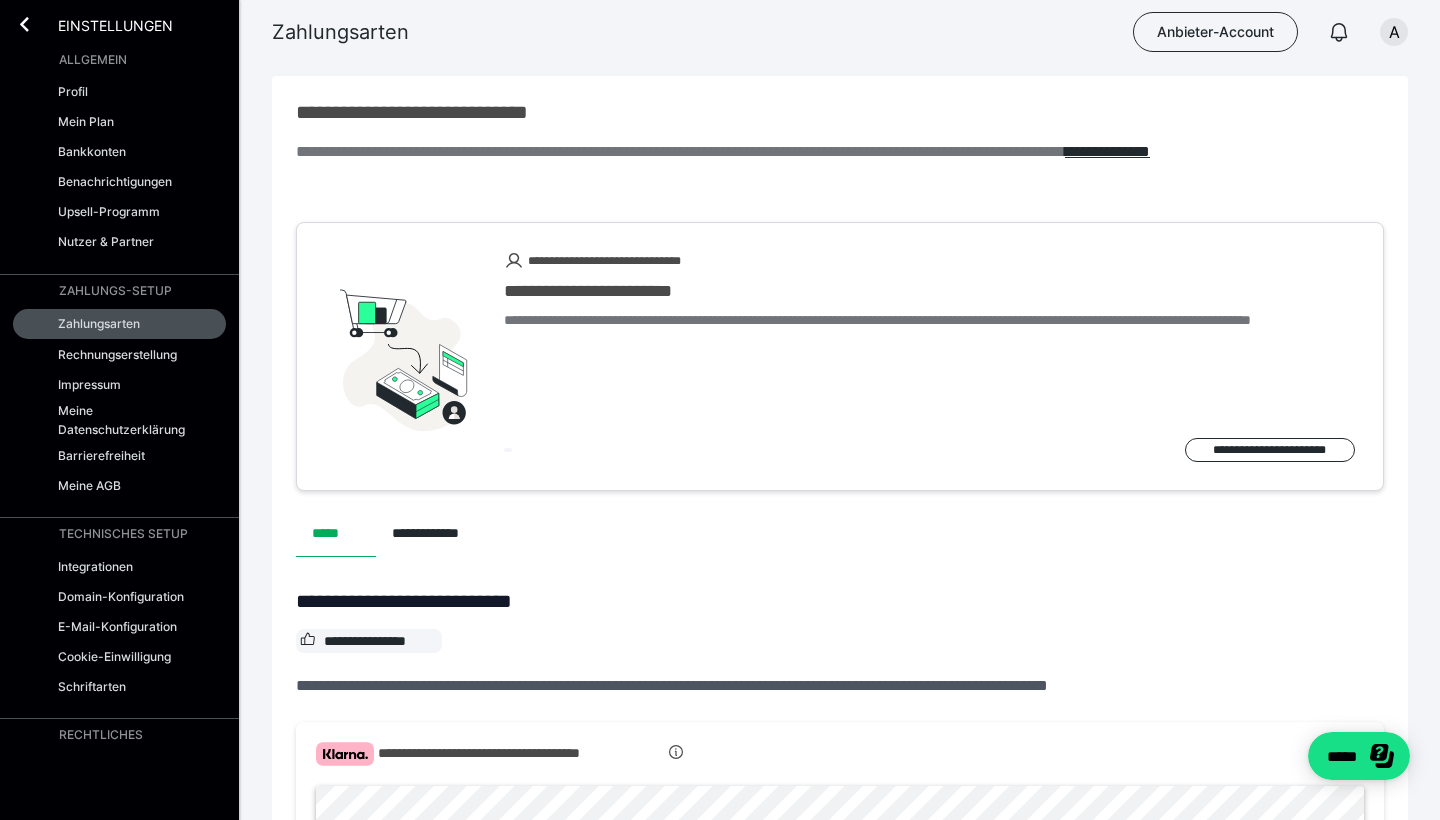 scroll, scrollTop: 0, scrollLeft: 0, axis: both 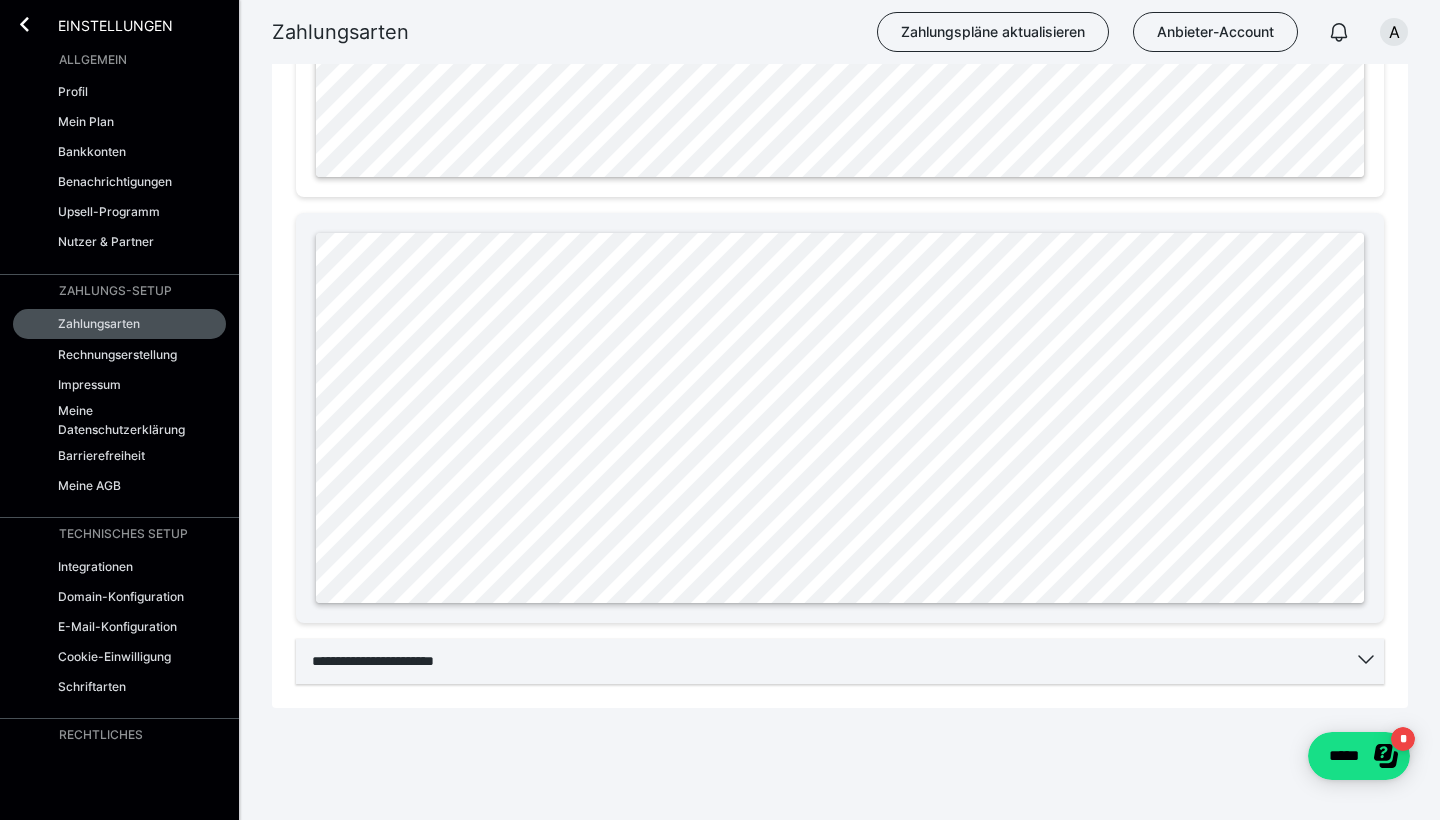 click on "**********" at bounding box center (840, 661) 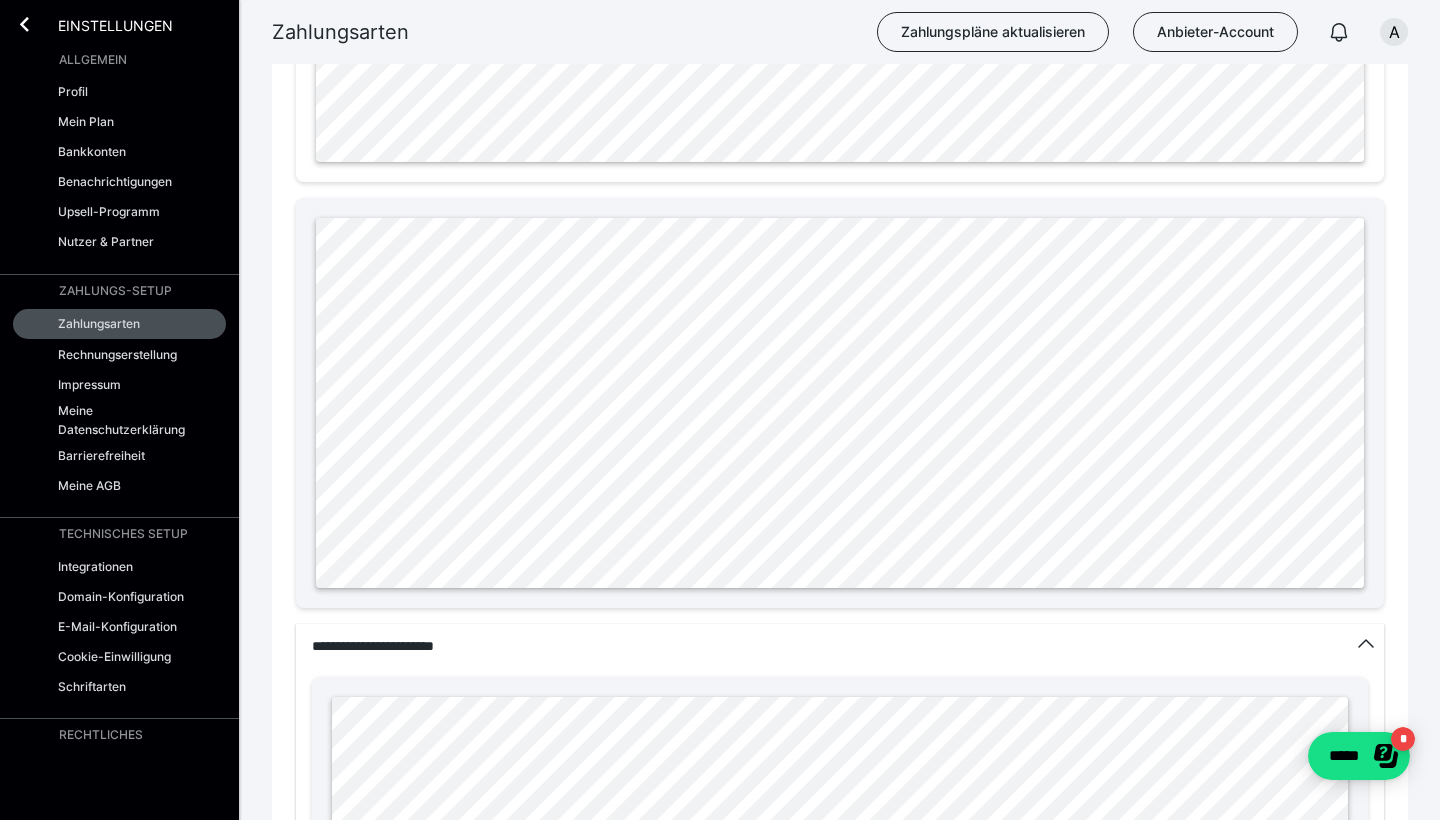 scroll, scrollTop: 830, scrollLeft: 0, axis: vertical 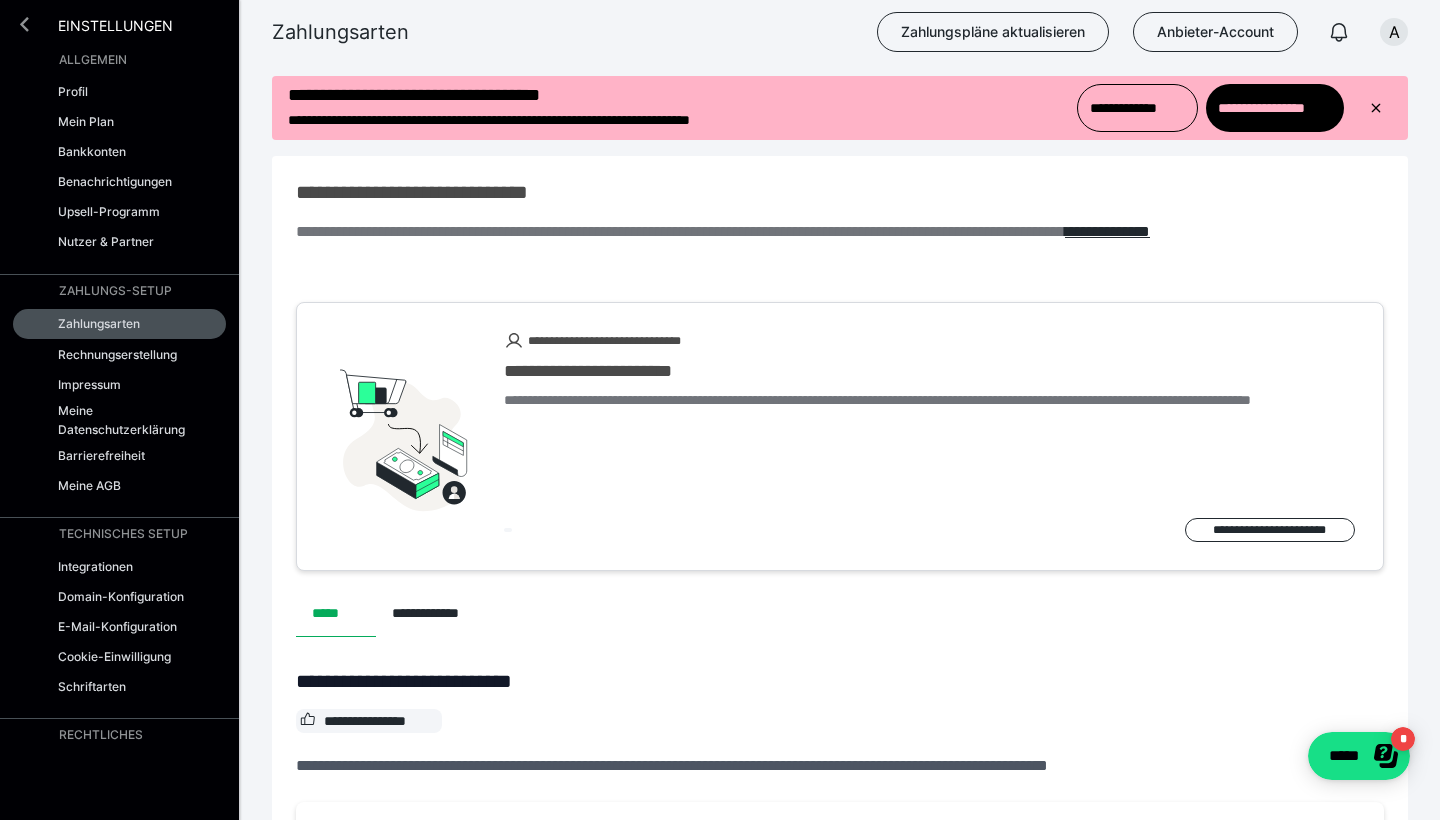 click at bounding box center (24, 24) 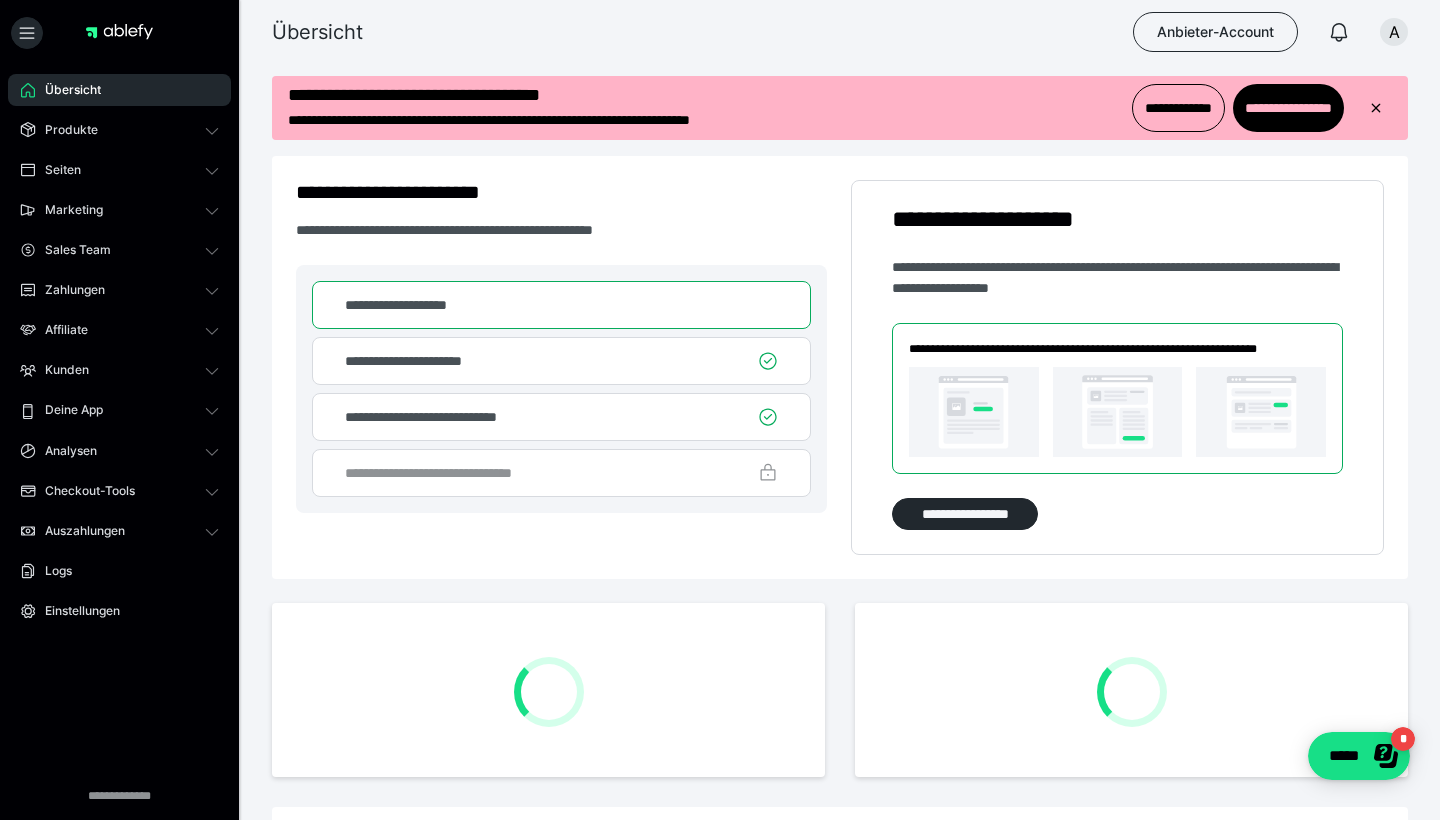 scroll, scrollTop: 0, scrollLeft: 0, axis: both 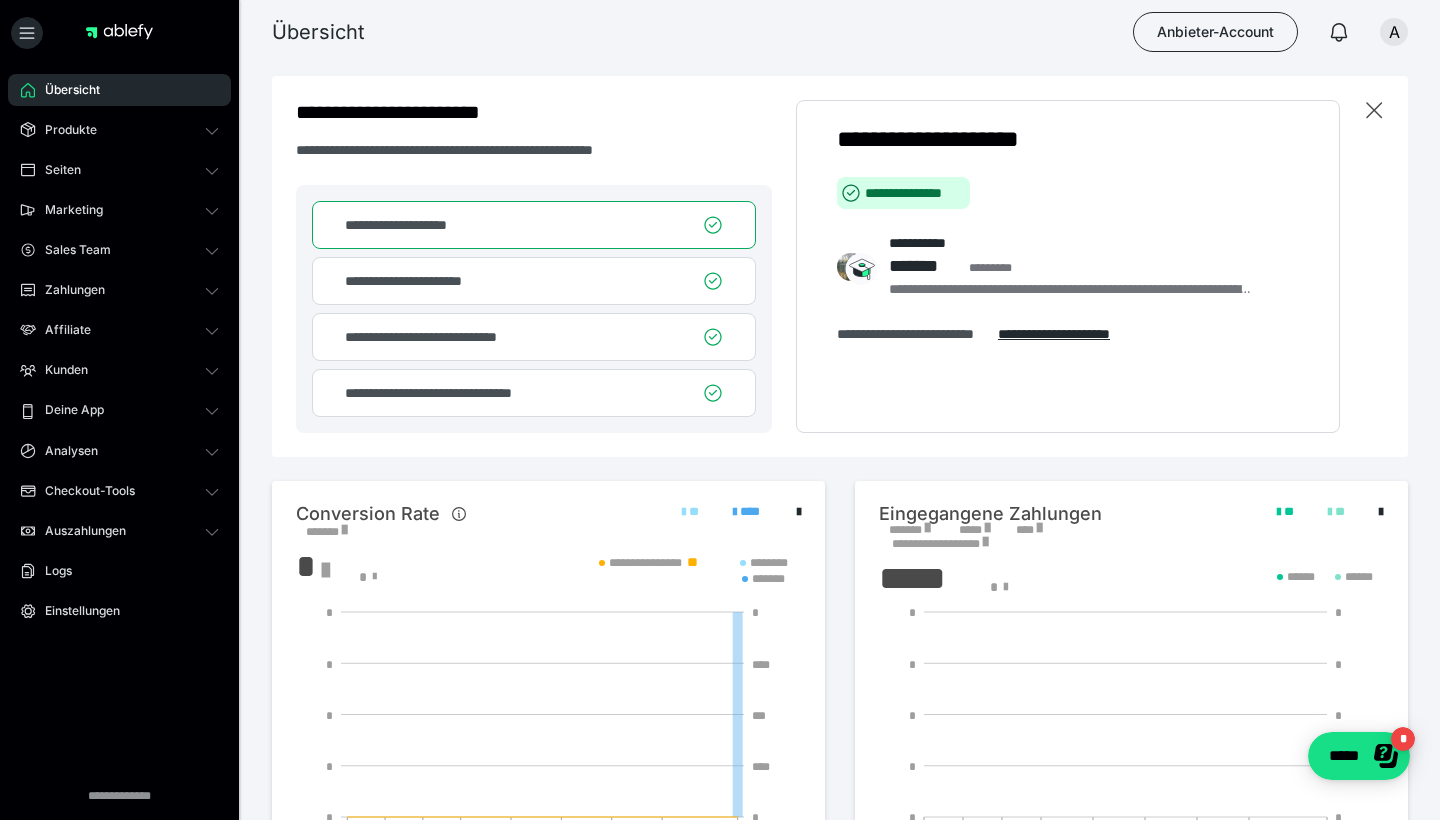 click on "**********" at bounding box center [426, 281] 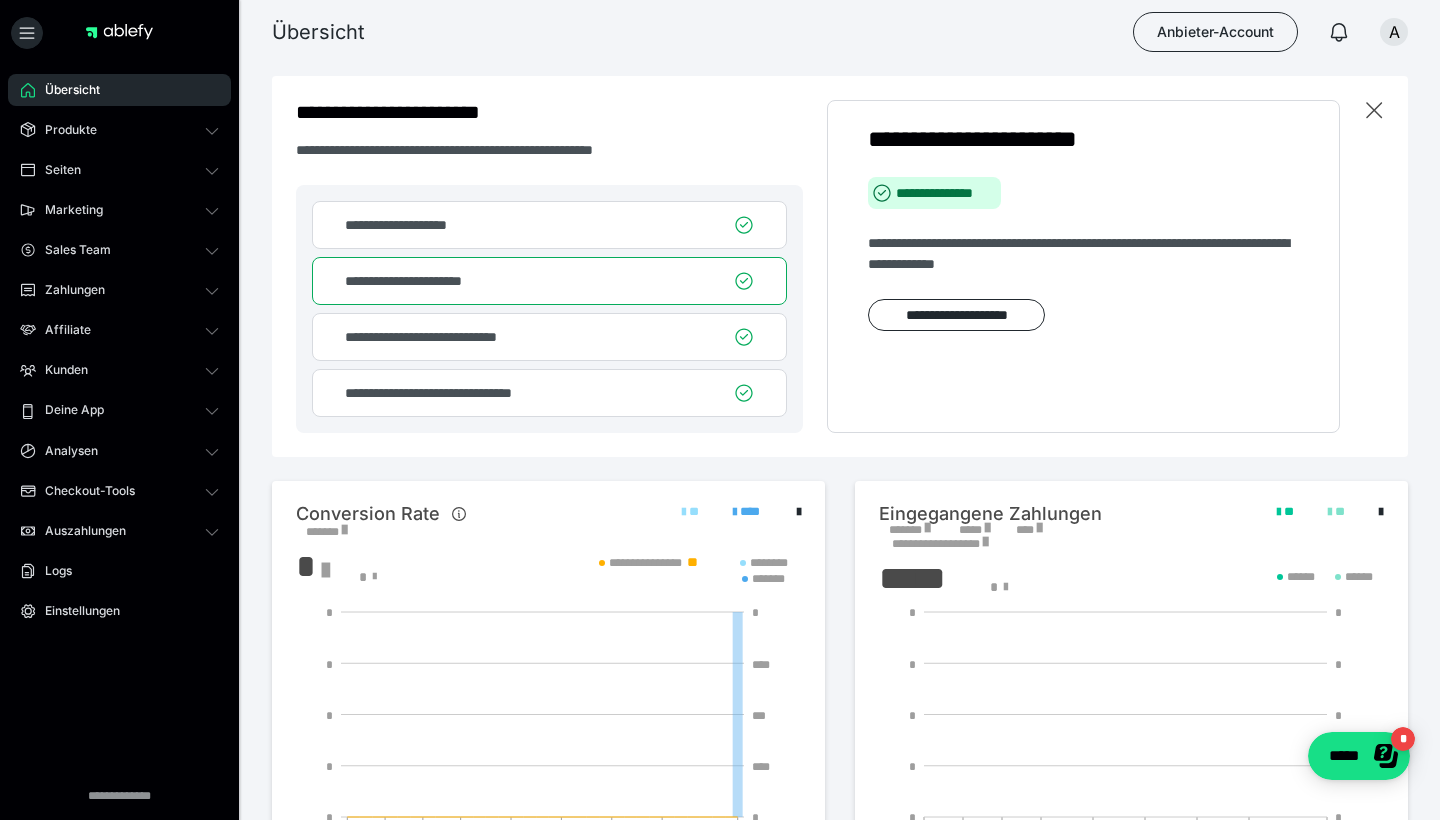 click on "**********" at bounding box center (439, 337) 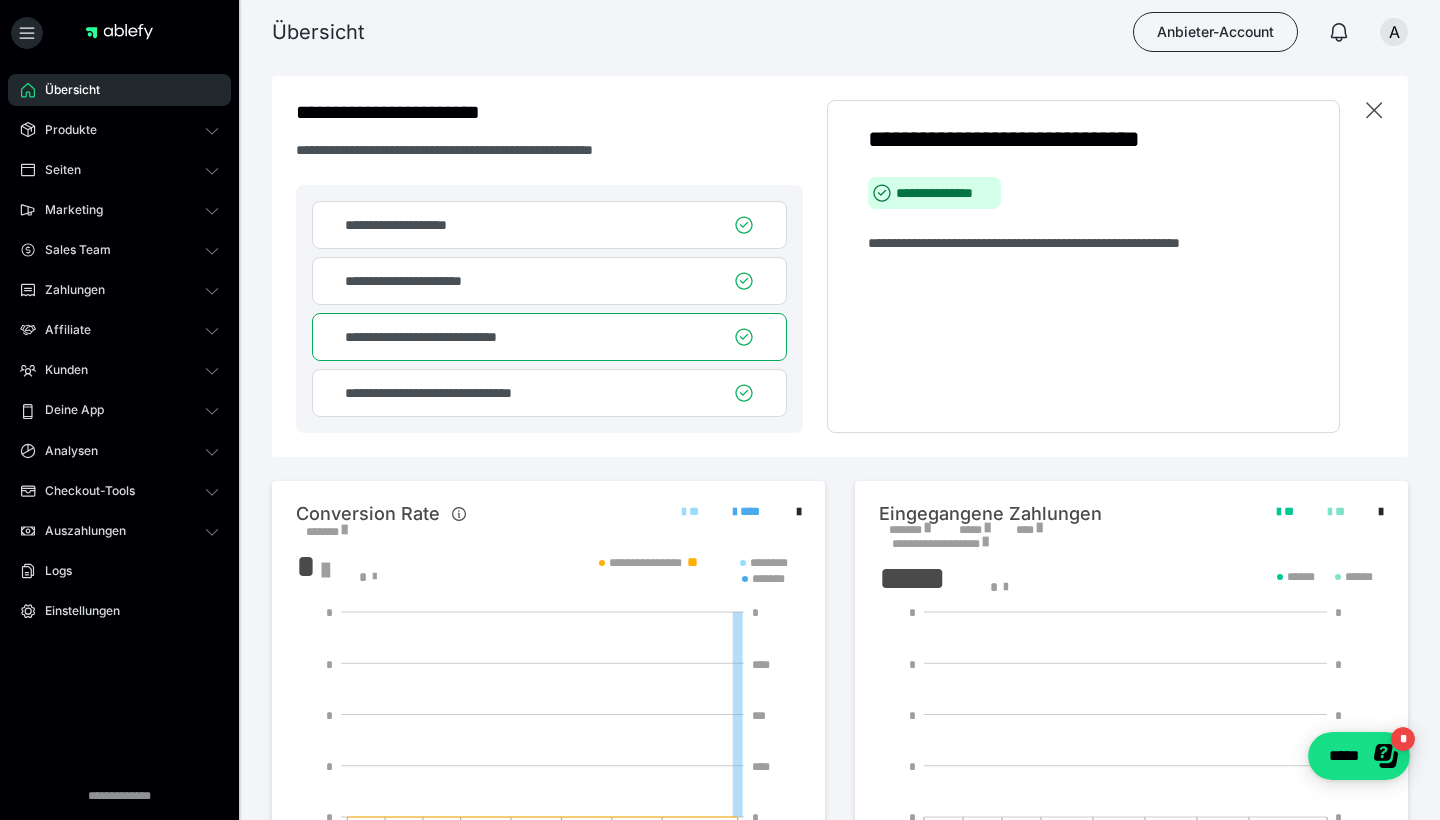 click on "**********" at bounding box center [460, 393] 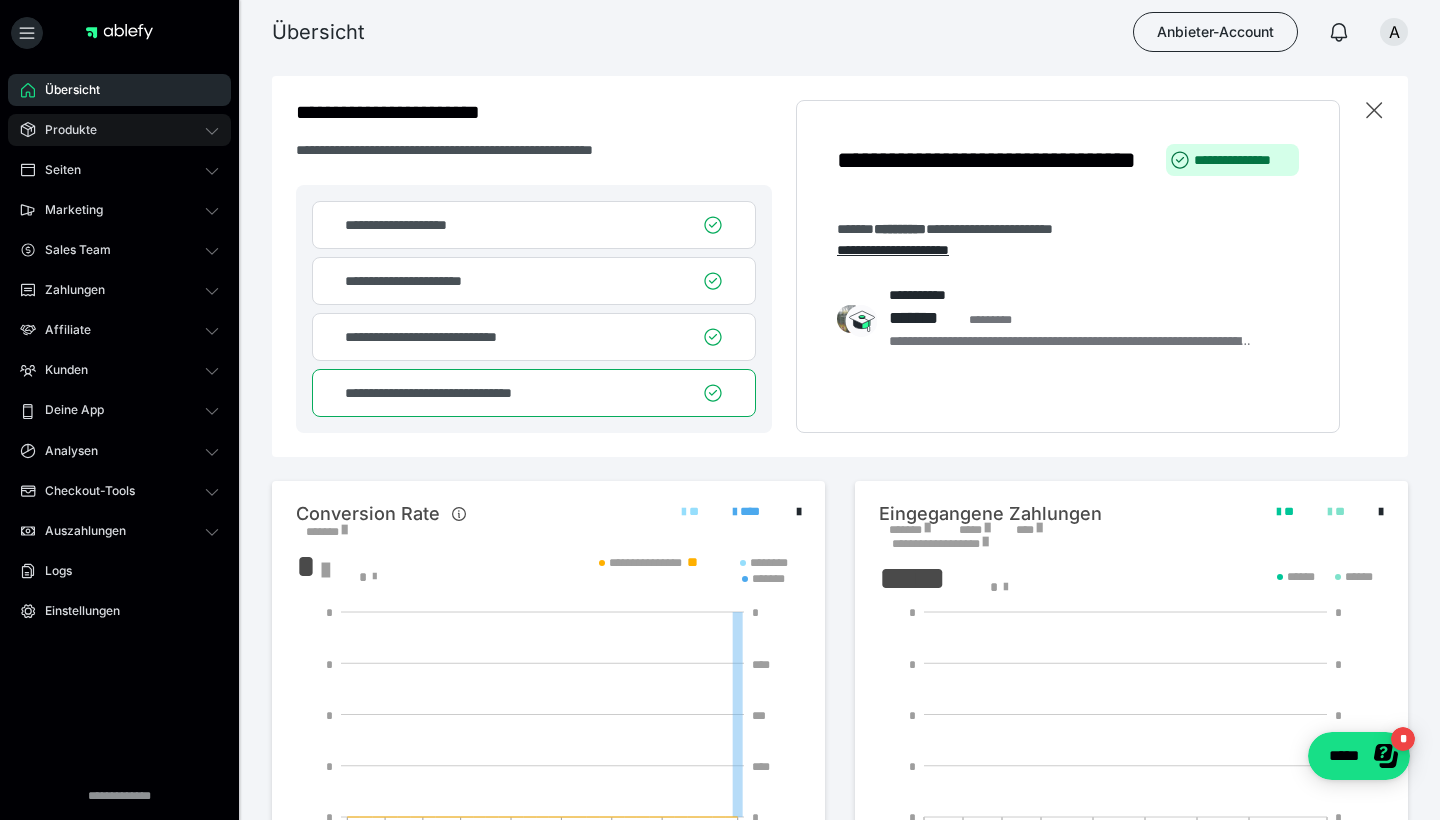 click on "Produkte" at bounding box center [119, 130] 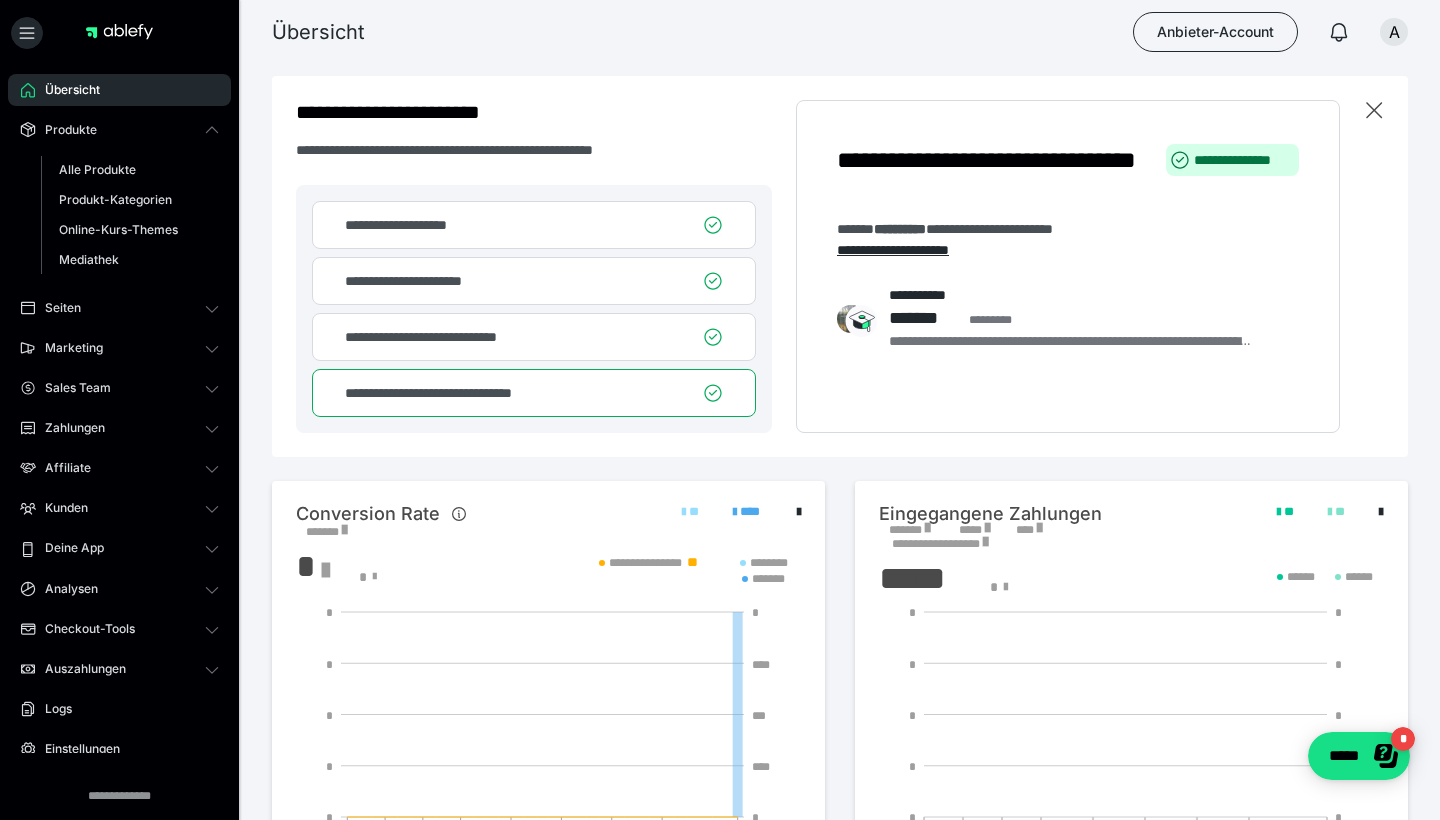 click on "Übersicht" at bounding box center (119, 90) 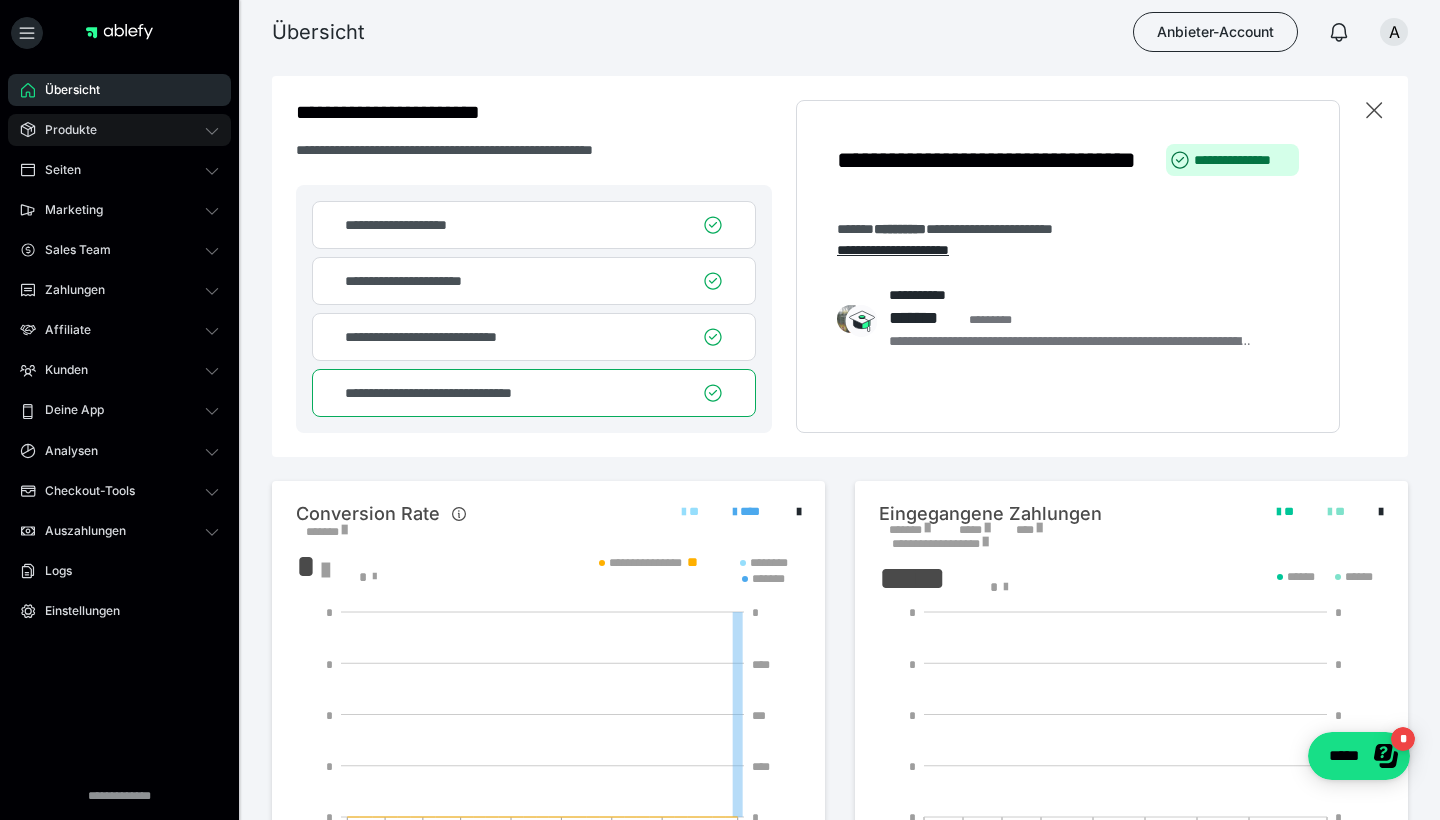 click on "Produkte" at bounding box center (64, 130) 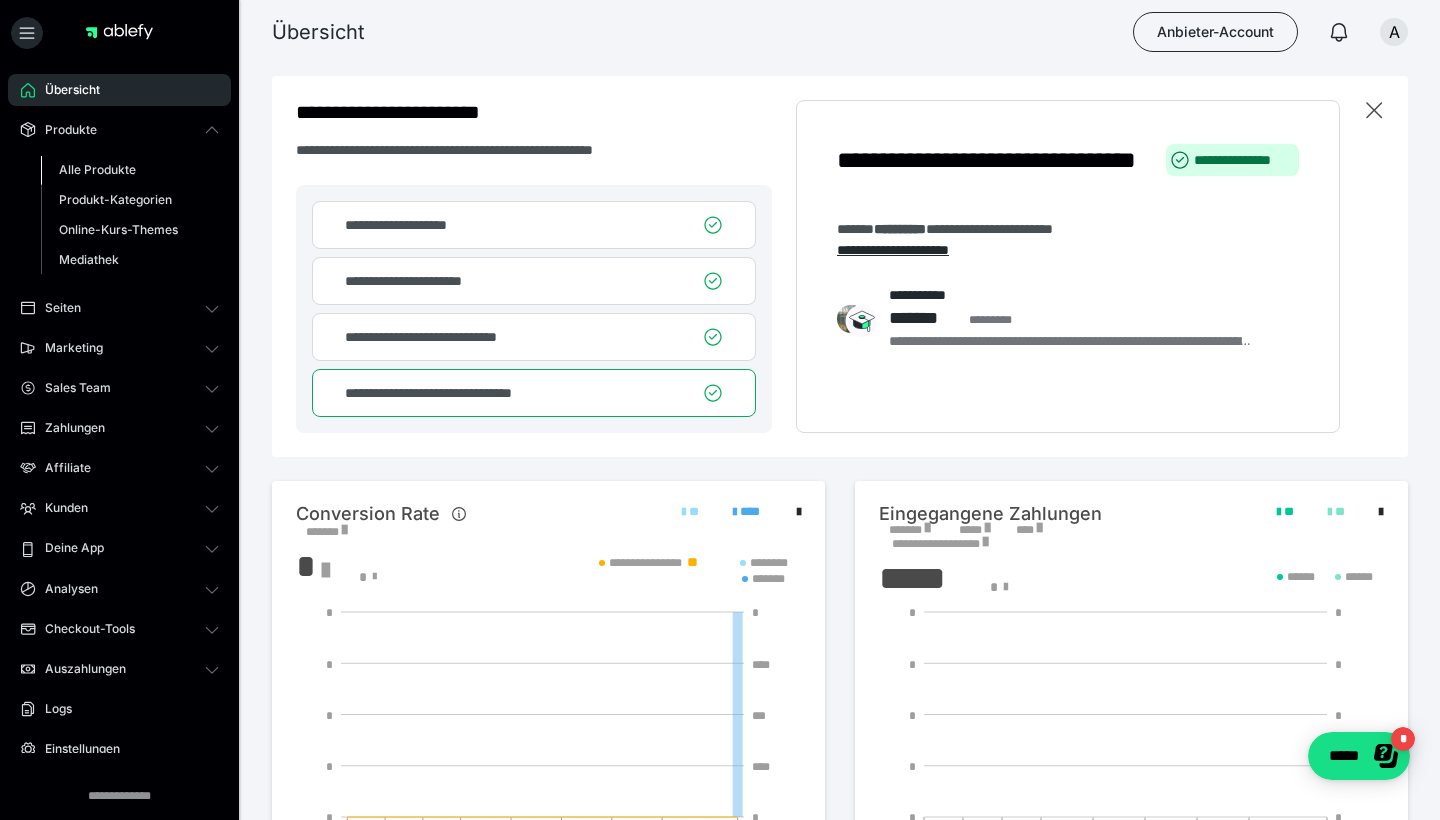 click on "Alle Produkte" at bounding box center (97, 169) 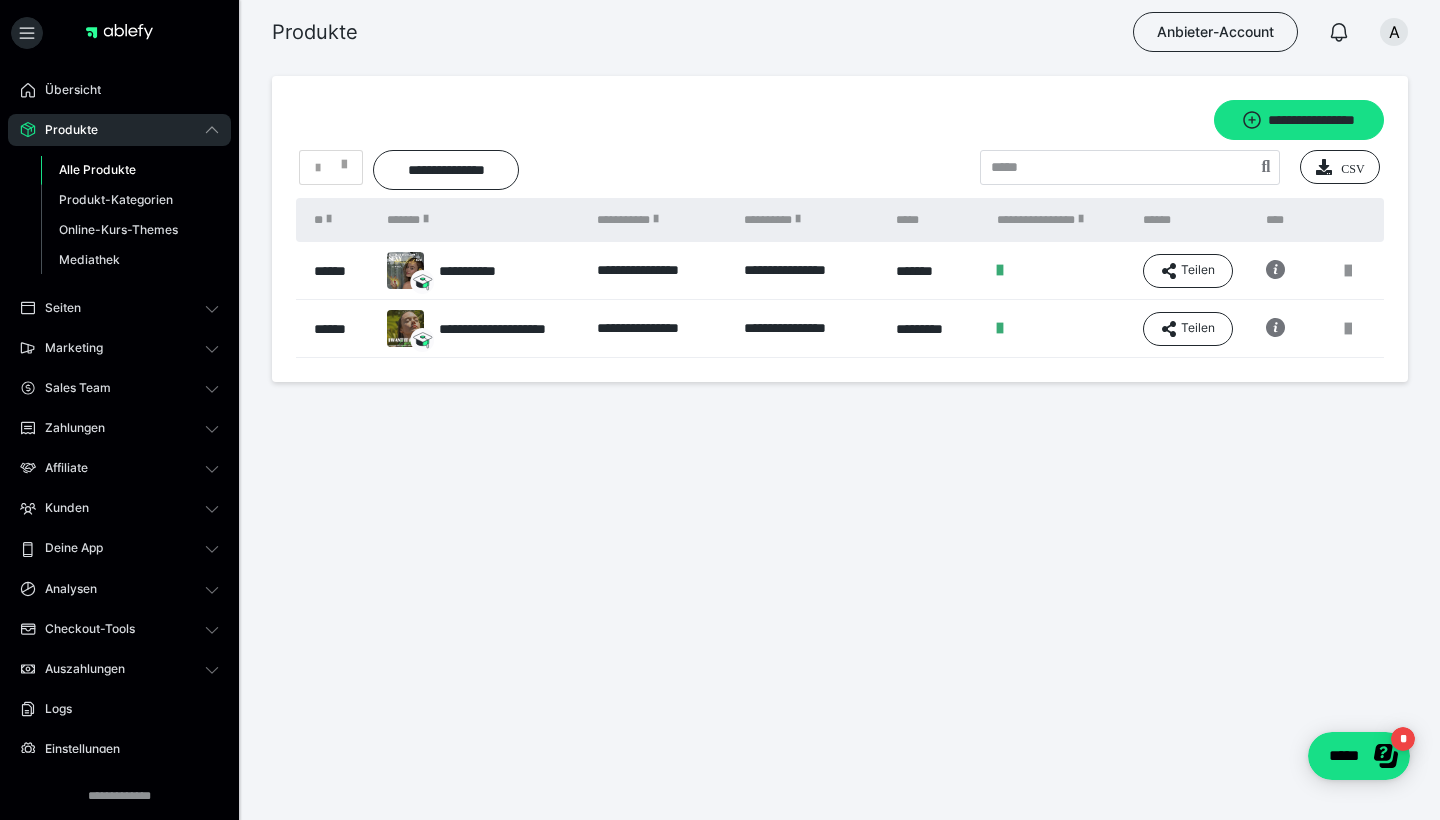 scroll, scrollTop: 58, scrollLeft: 0, axis: vertical 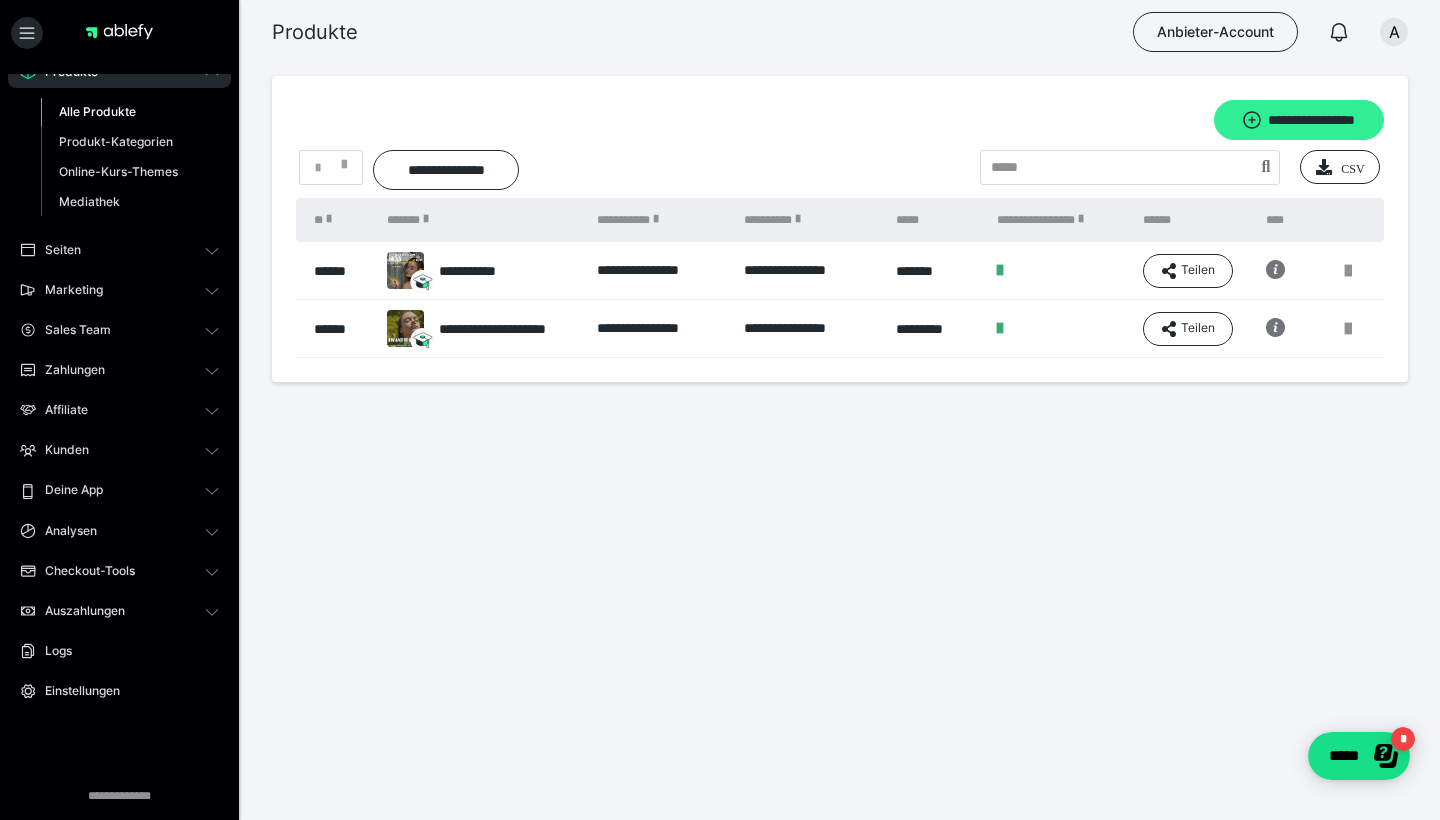 click on "**********" at bounding box center [1299, 120] 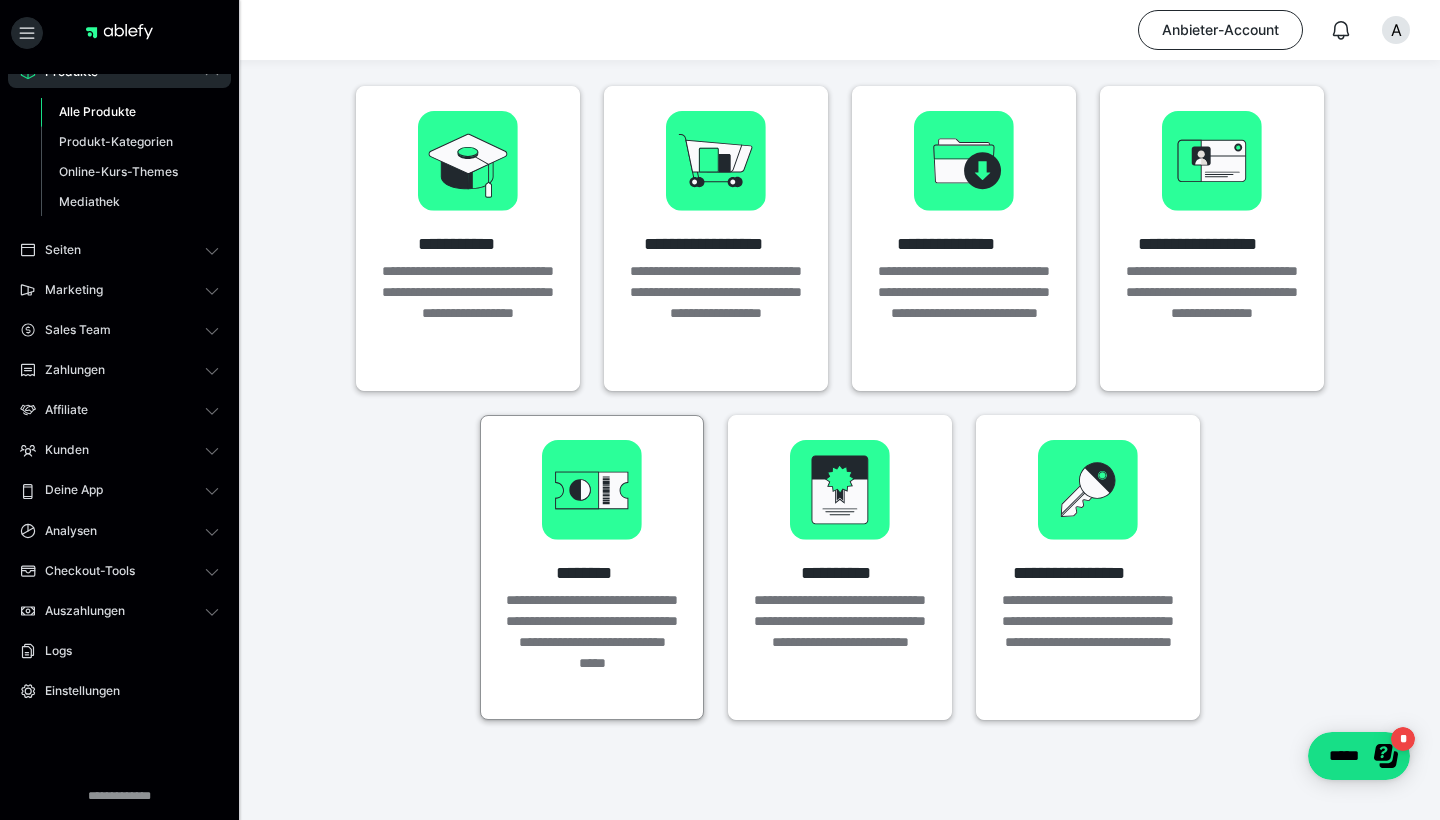 scroll, scrollTop: 92, scrollLeft: 0, axis: vertical 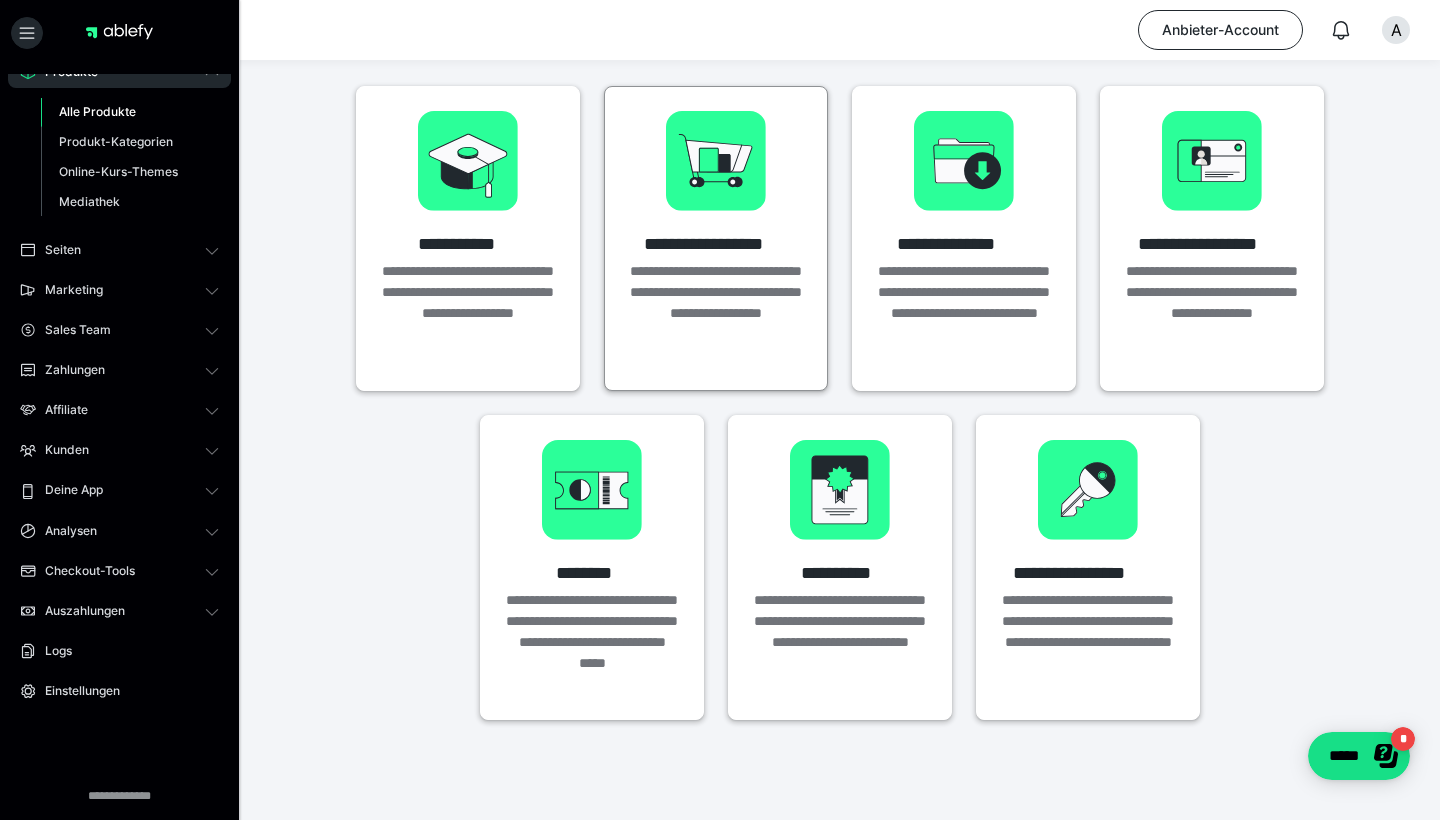 click on "**********" at bounding box center (716, 303) 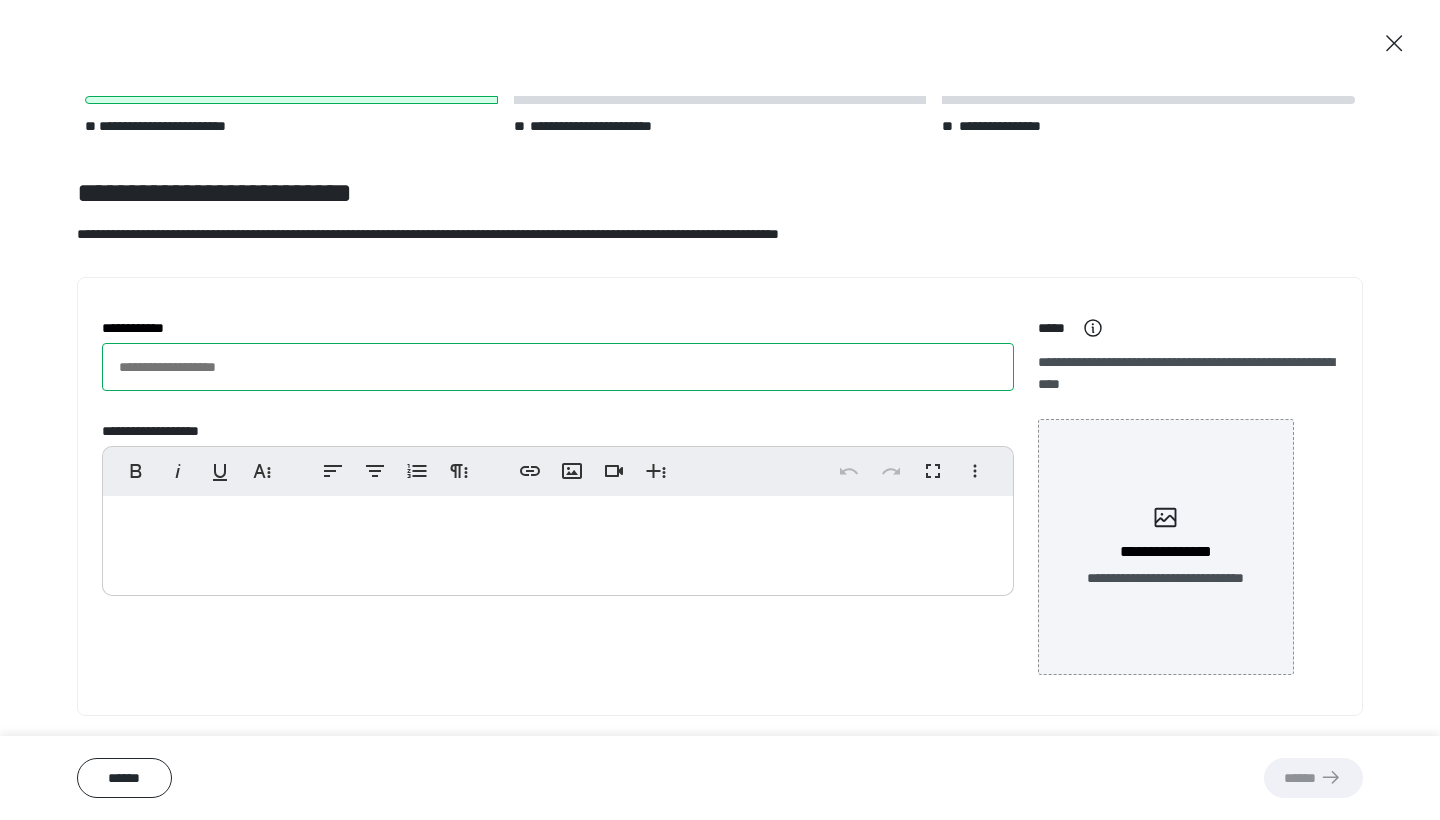 click on "**********" at bounding box center (558, 367) 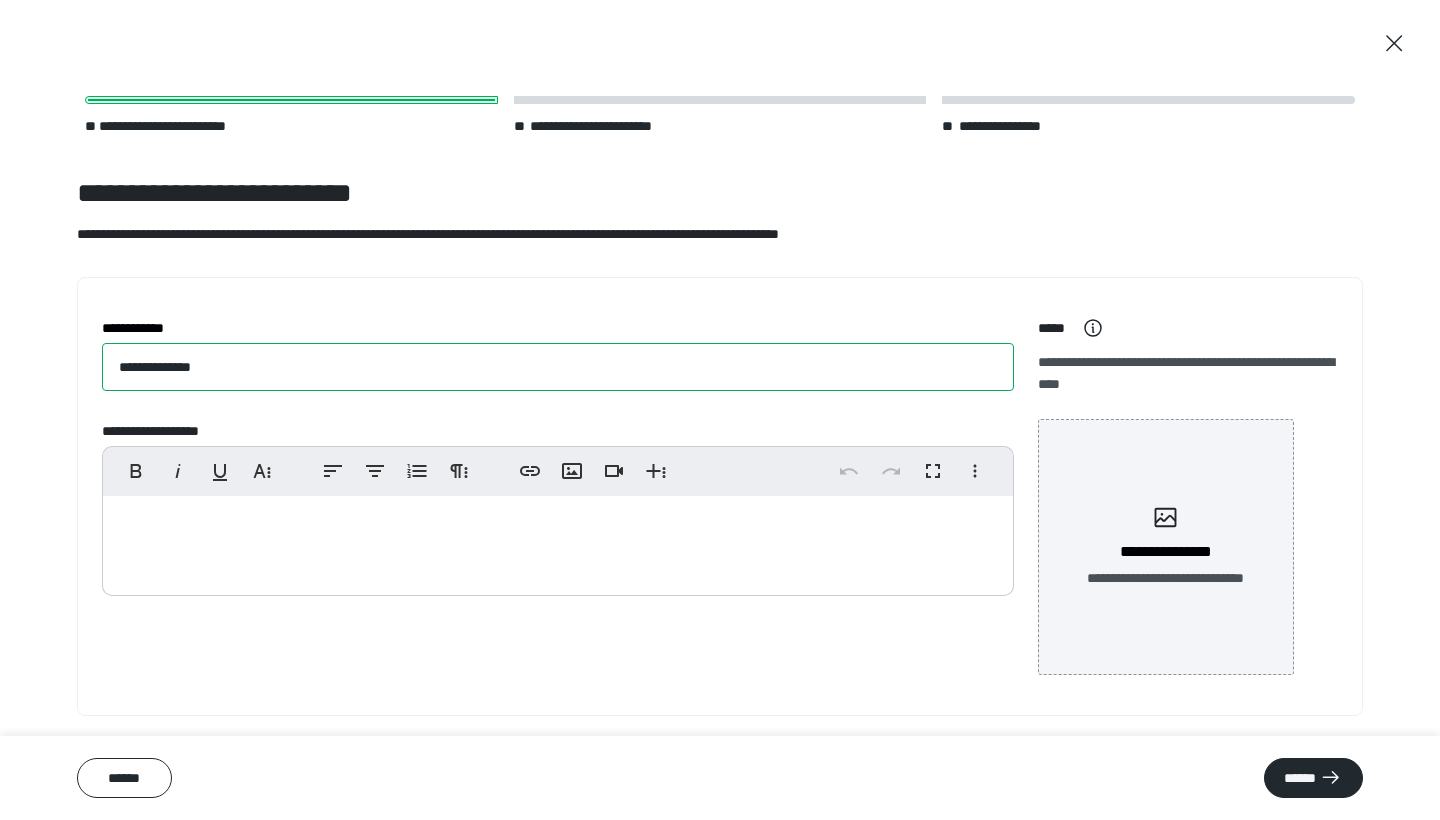 click on "**********" at bounding box center (558, 367) 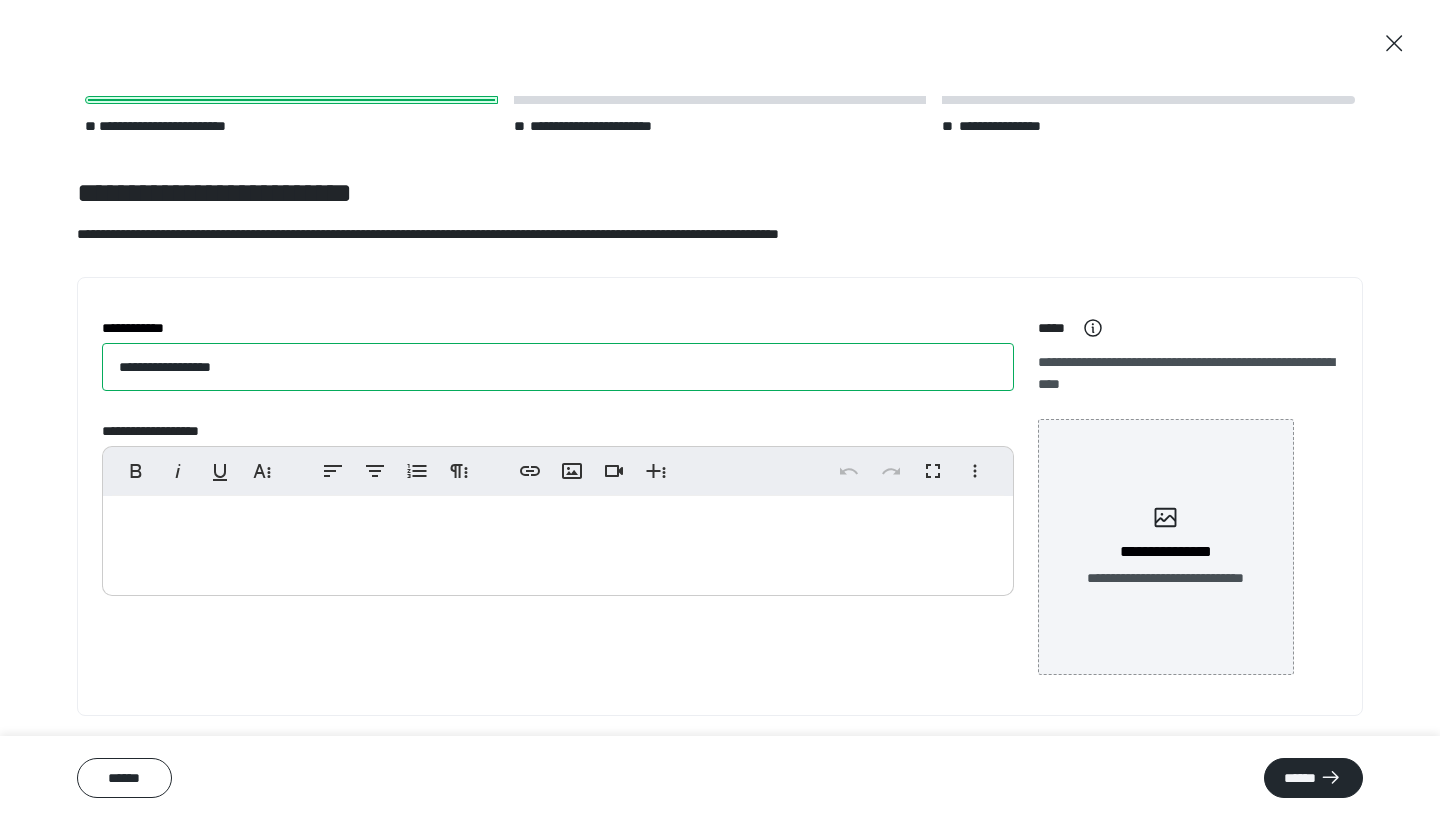 click on "**********" at bounding box center [558, 367] 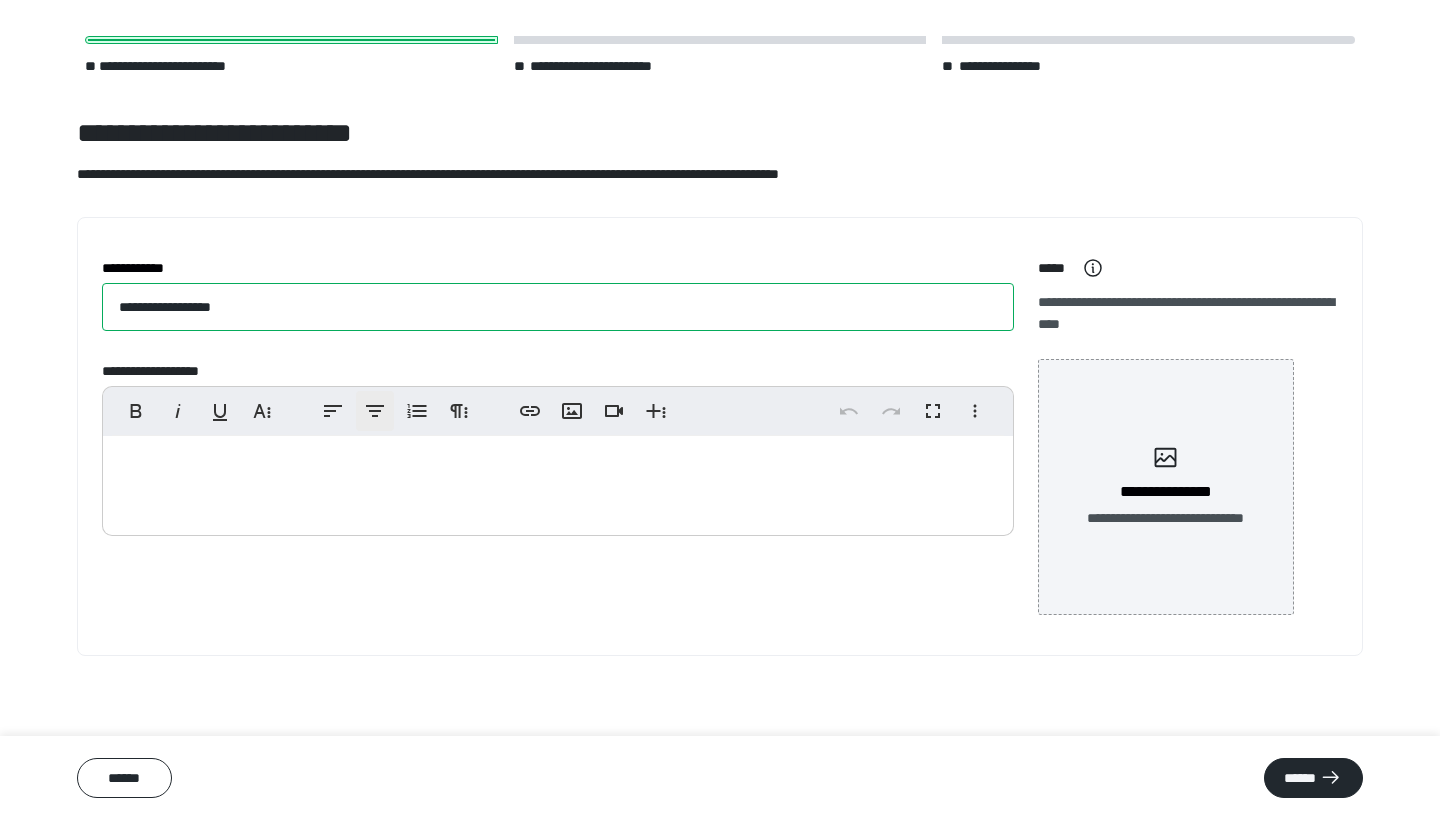 scroll, scrollTop: 61, scrollLeft: 0, axis: vertical 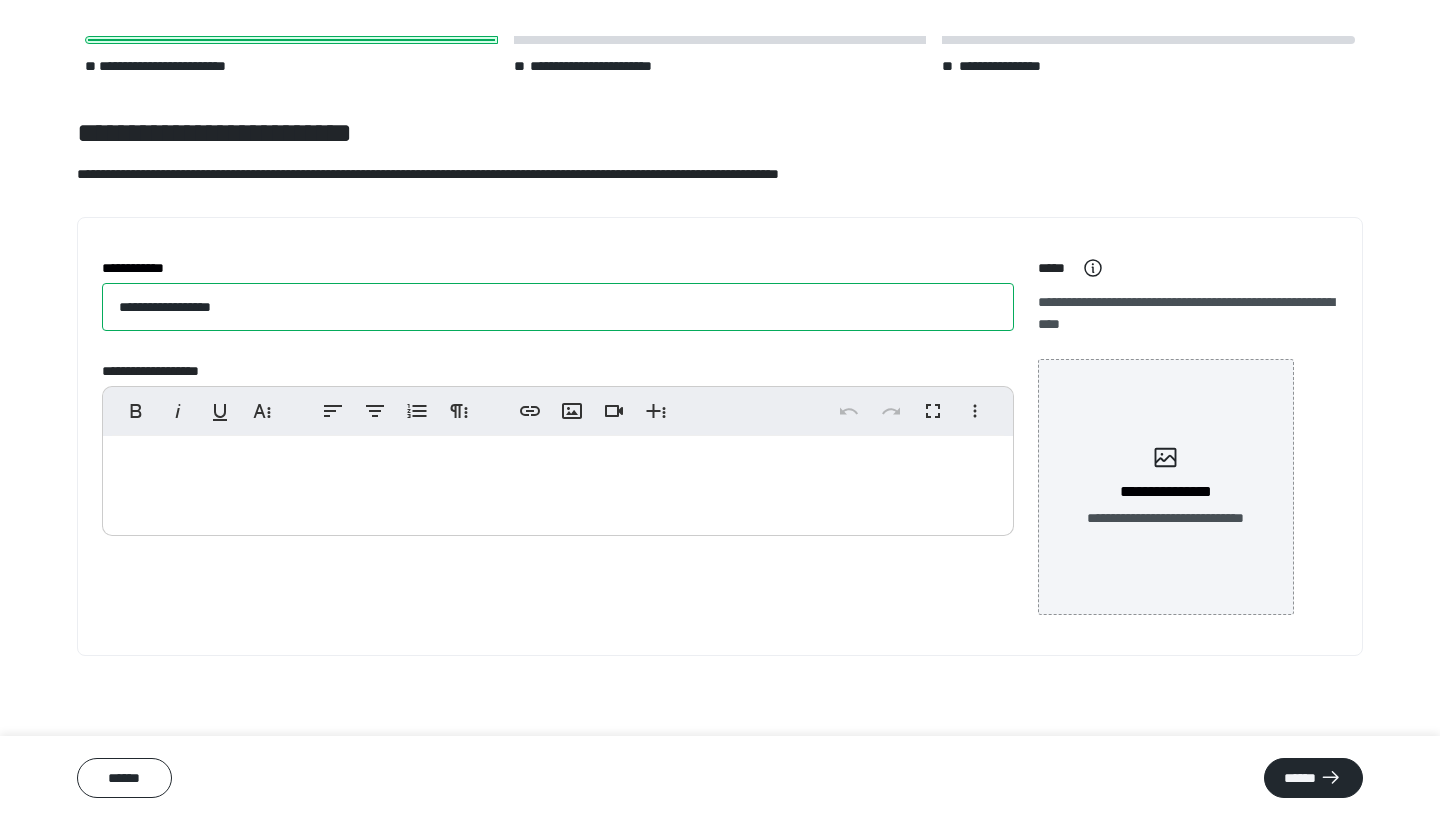 type on "**********" 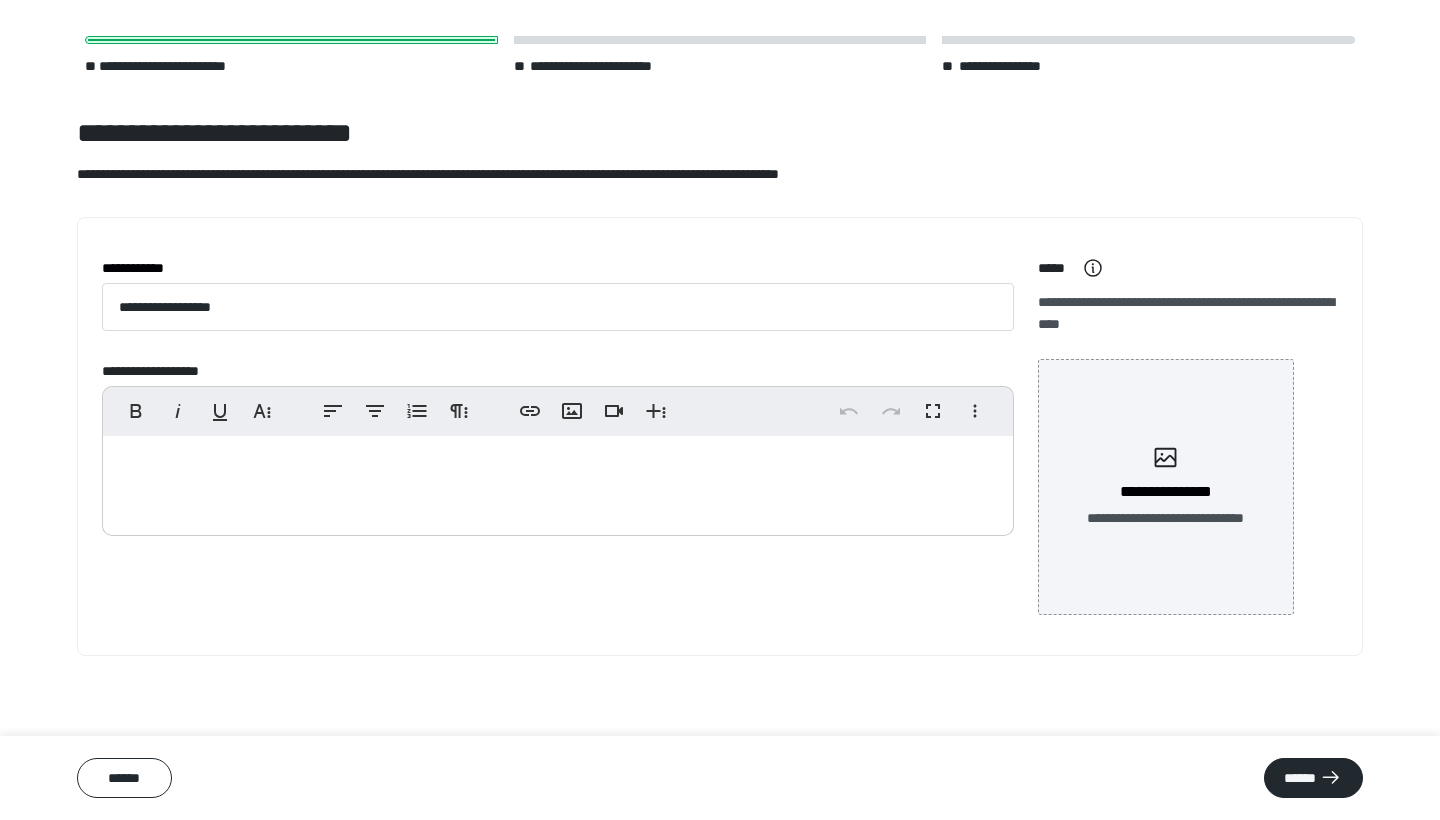 click at bounding box center (558, 481) 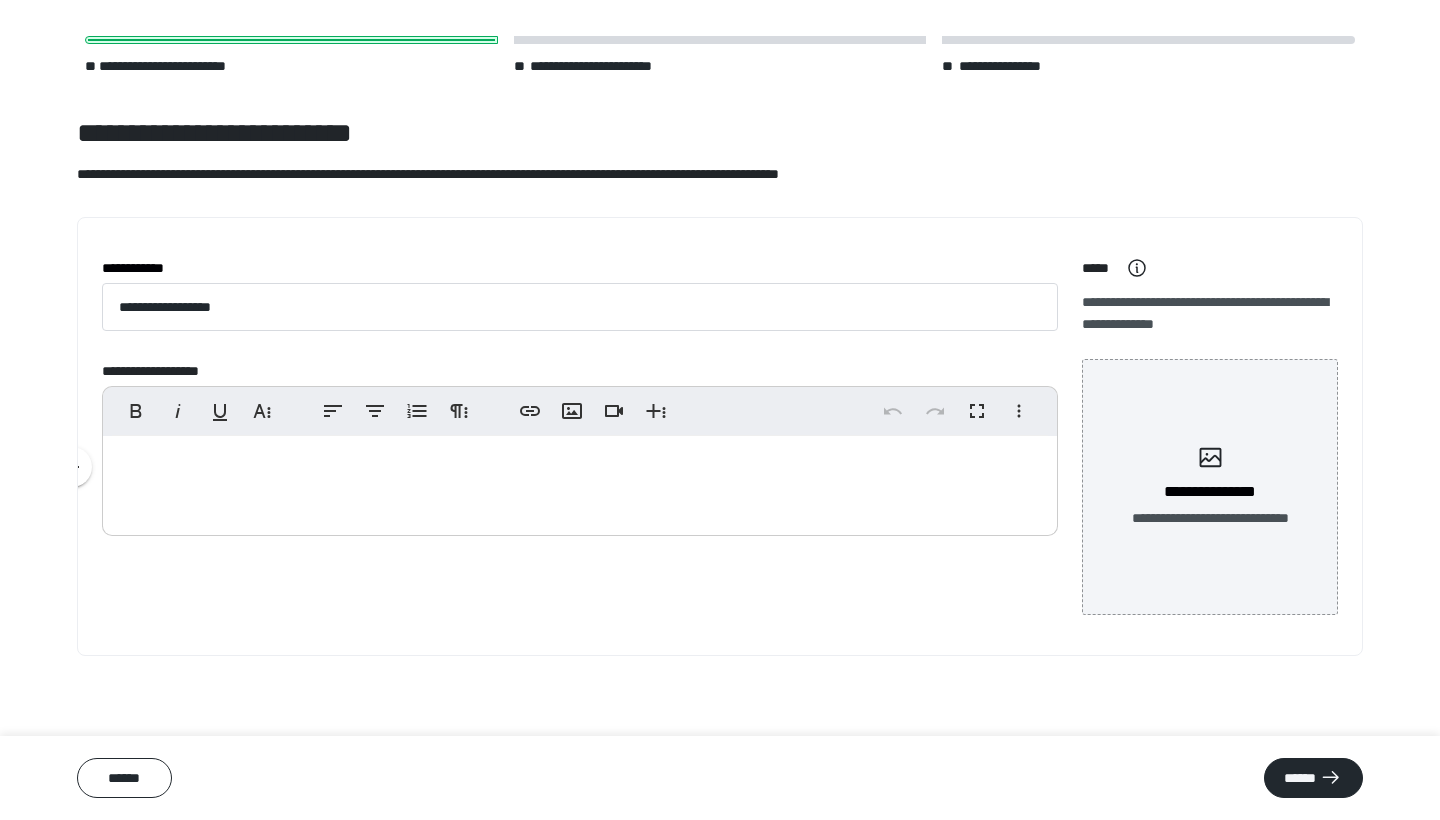 scroll, scrollTop: 61, scrollLeft: 0, axis: vertical 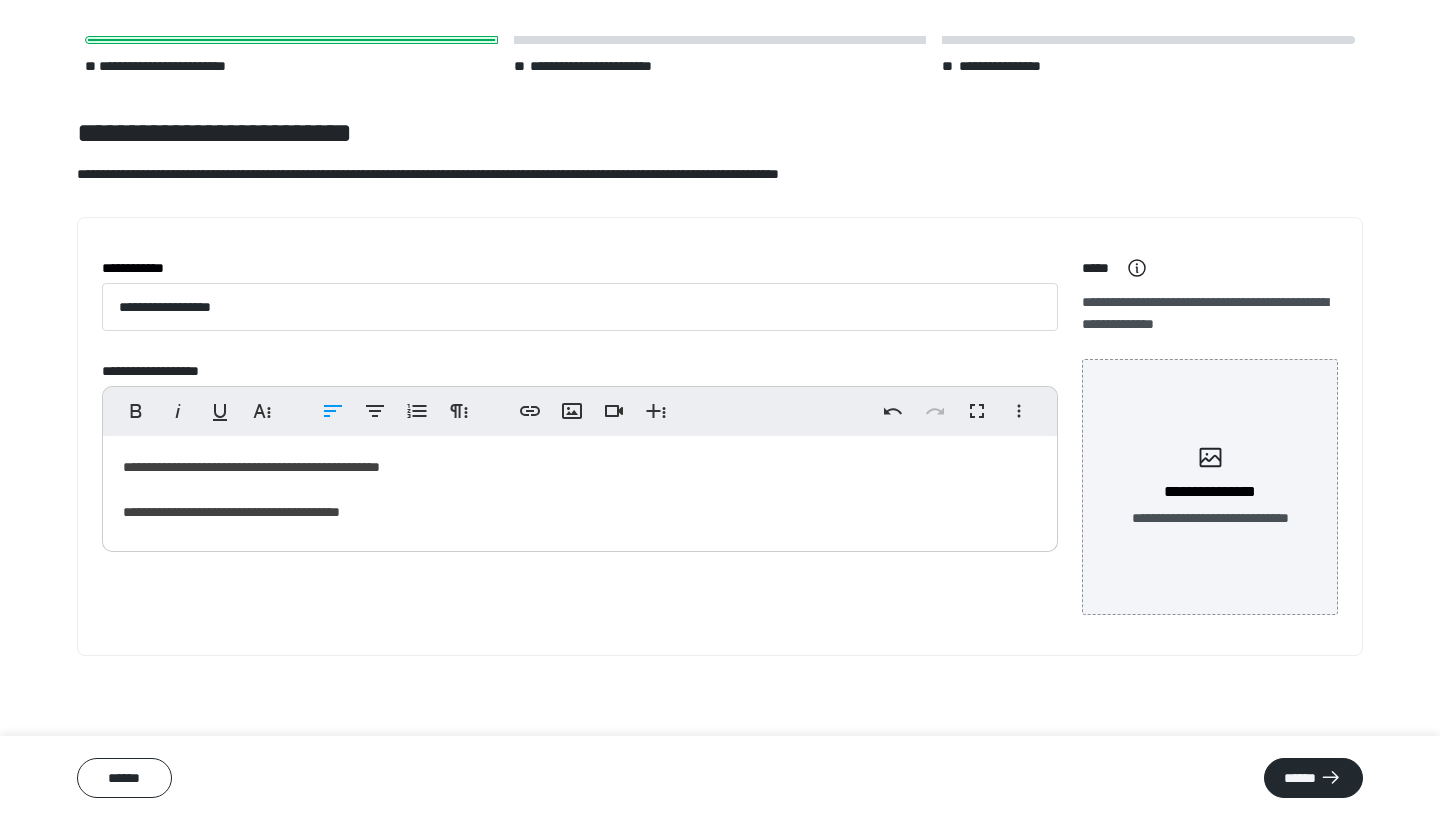 click on "**********" at bounding box center [580, 489] 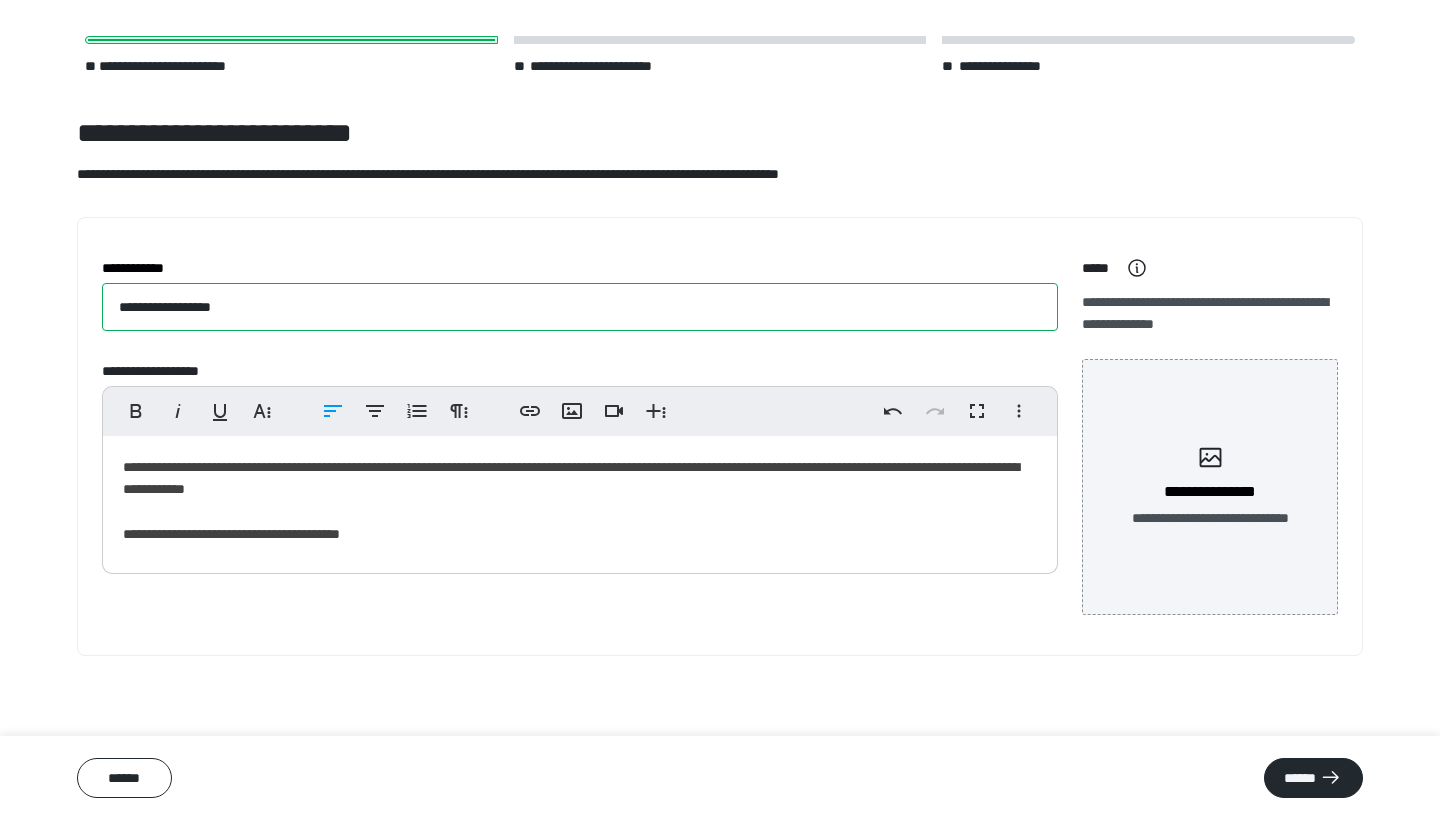 click on "**********" at bounding box center (580, 307) 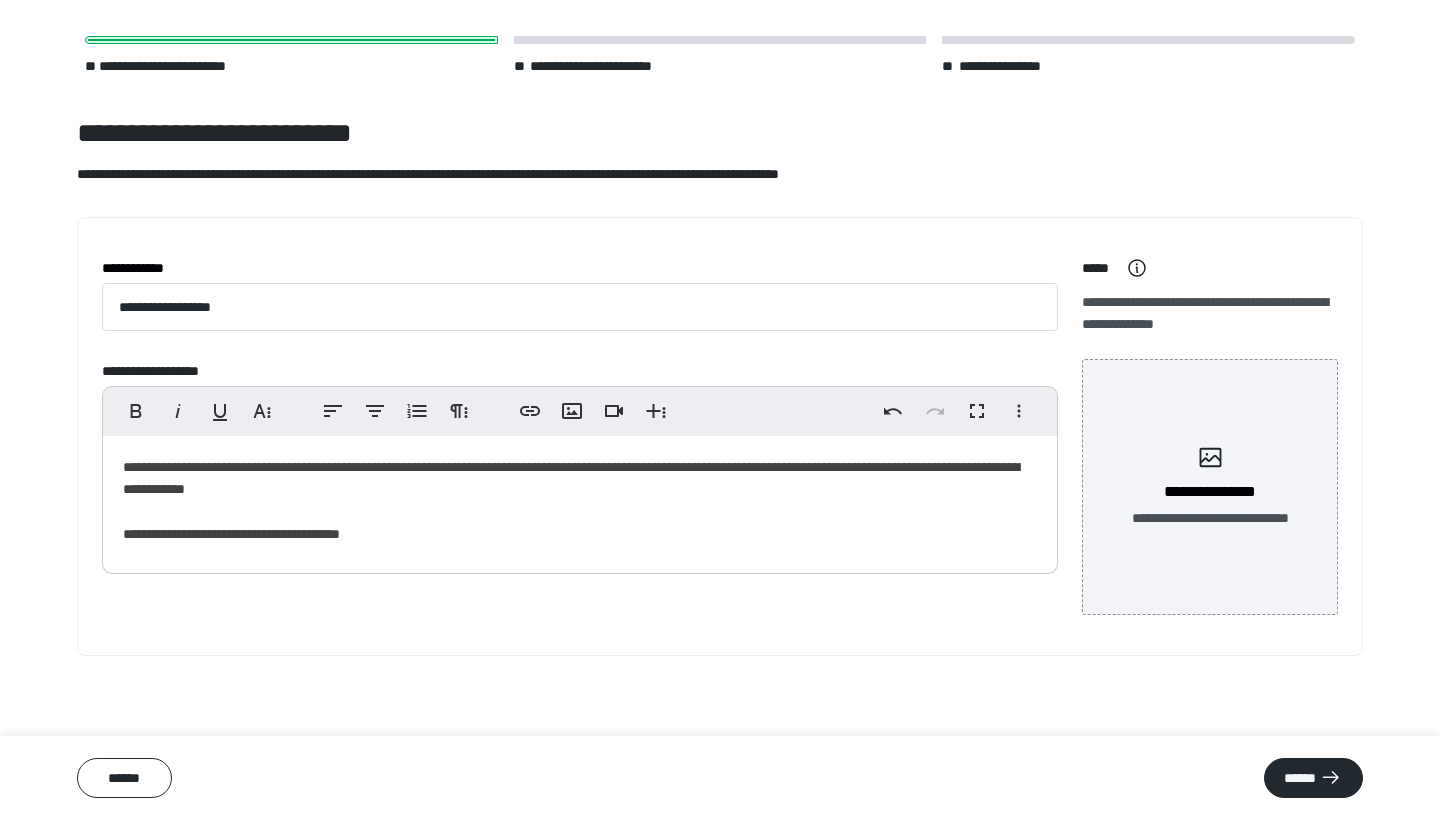 click on "**********" at bounding box center (580, 500) 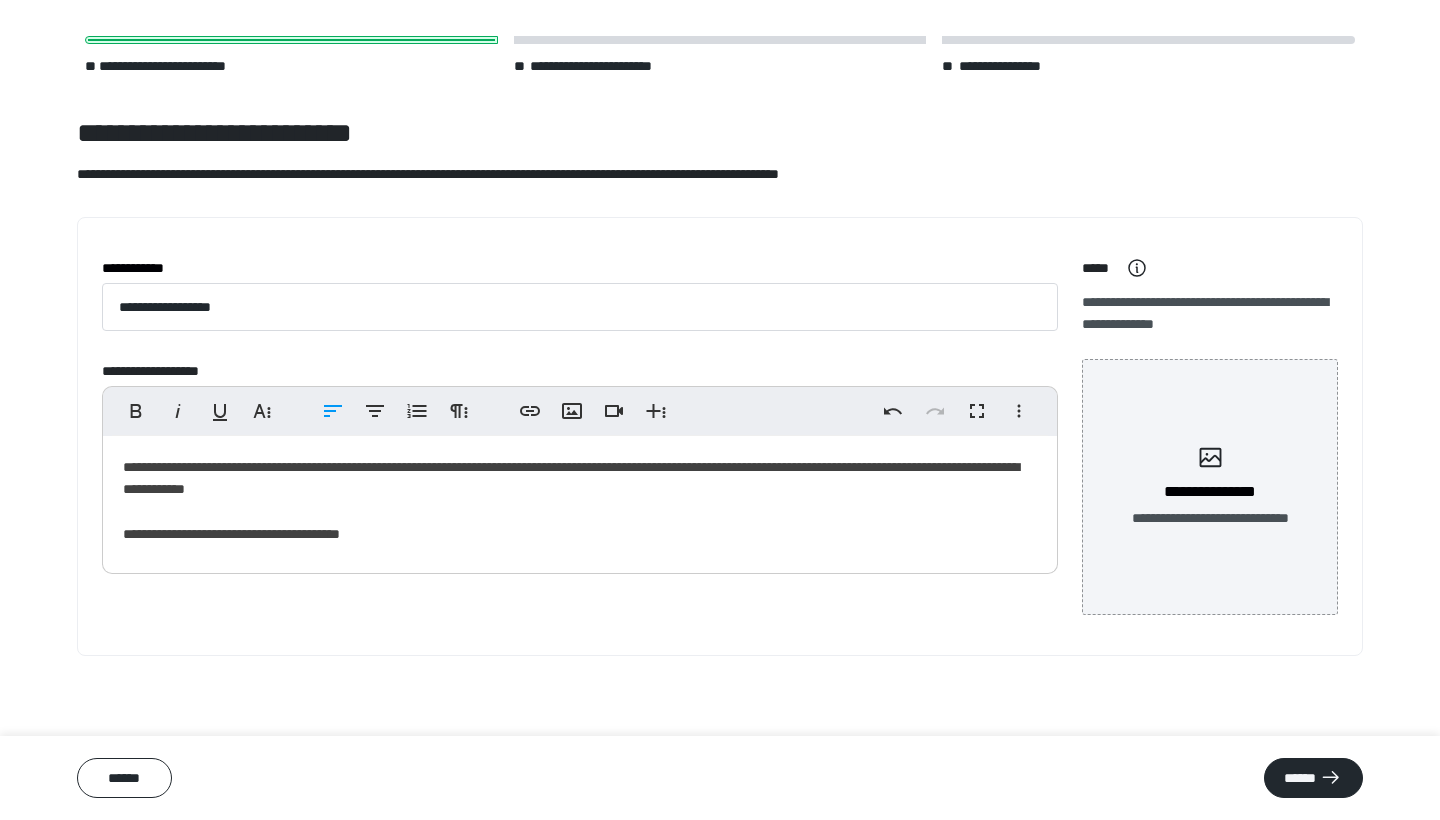 click on "**********" at bounding box center (580, 500) 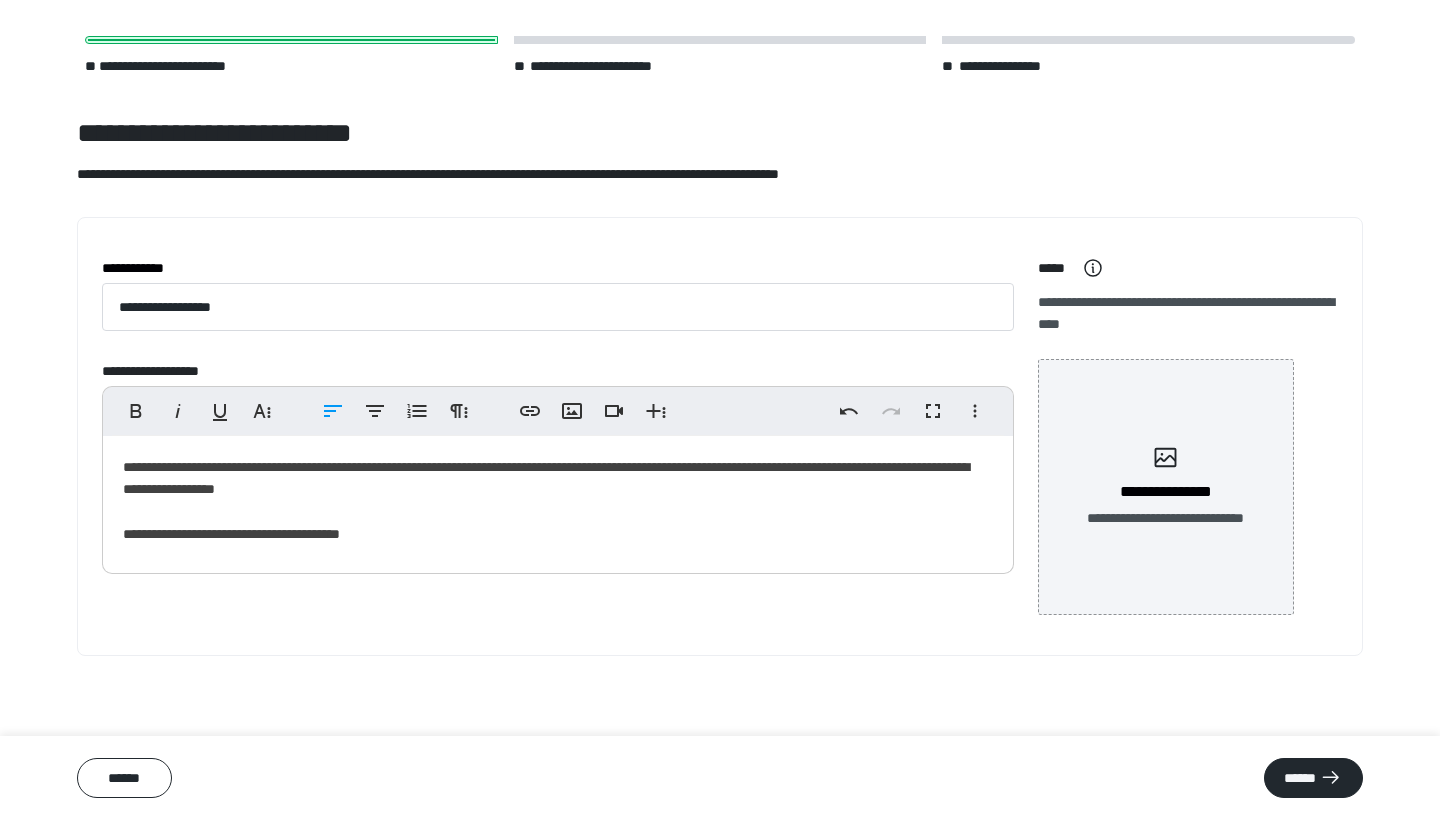 click on "**********" at bounding box center [558, 500] 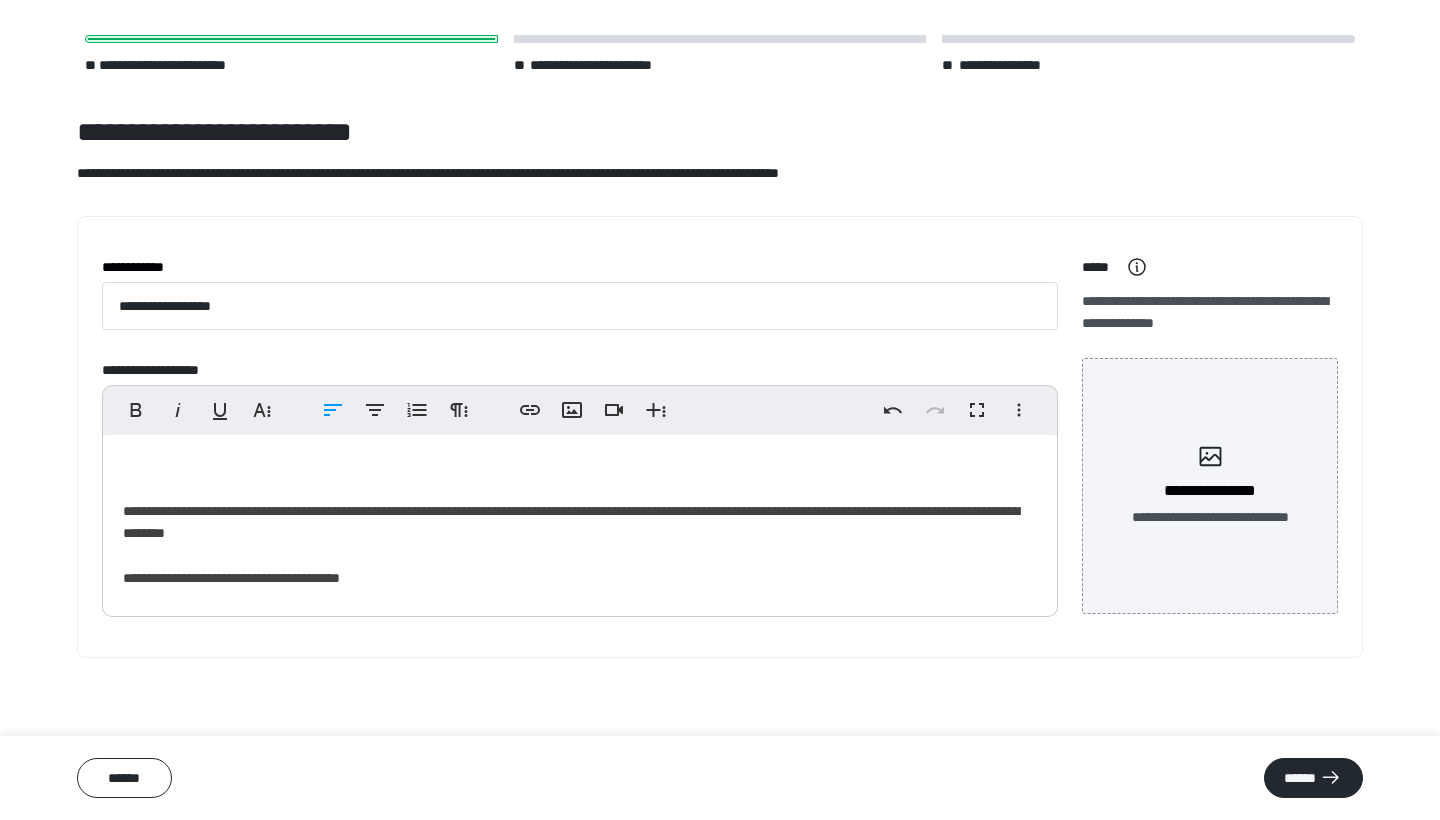 click on "**********" at bounding box center (580, 521) 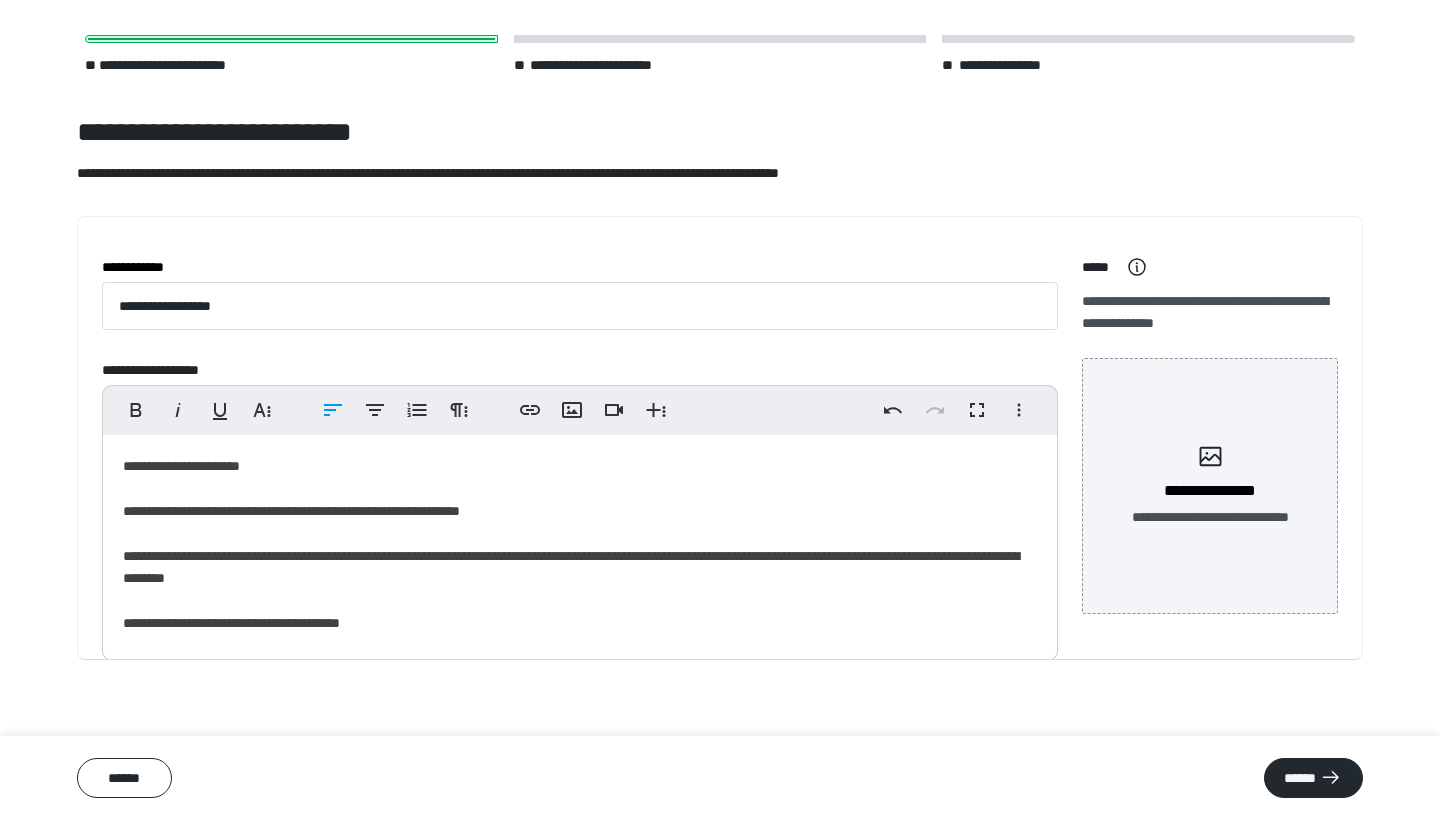 click on "**********" at bounding box center (580, 543) 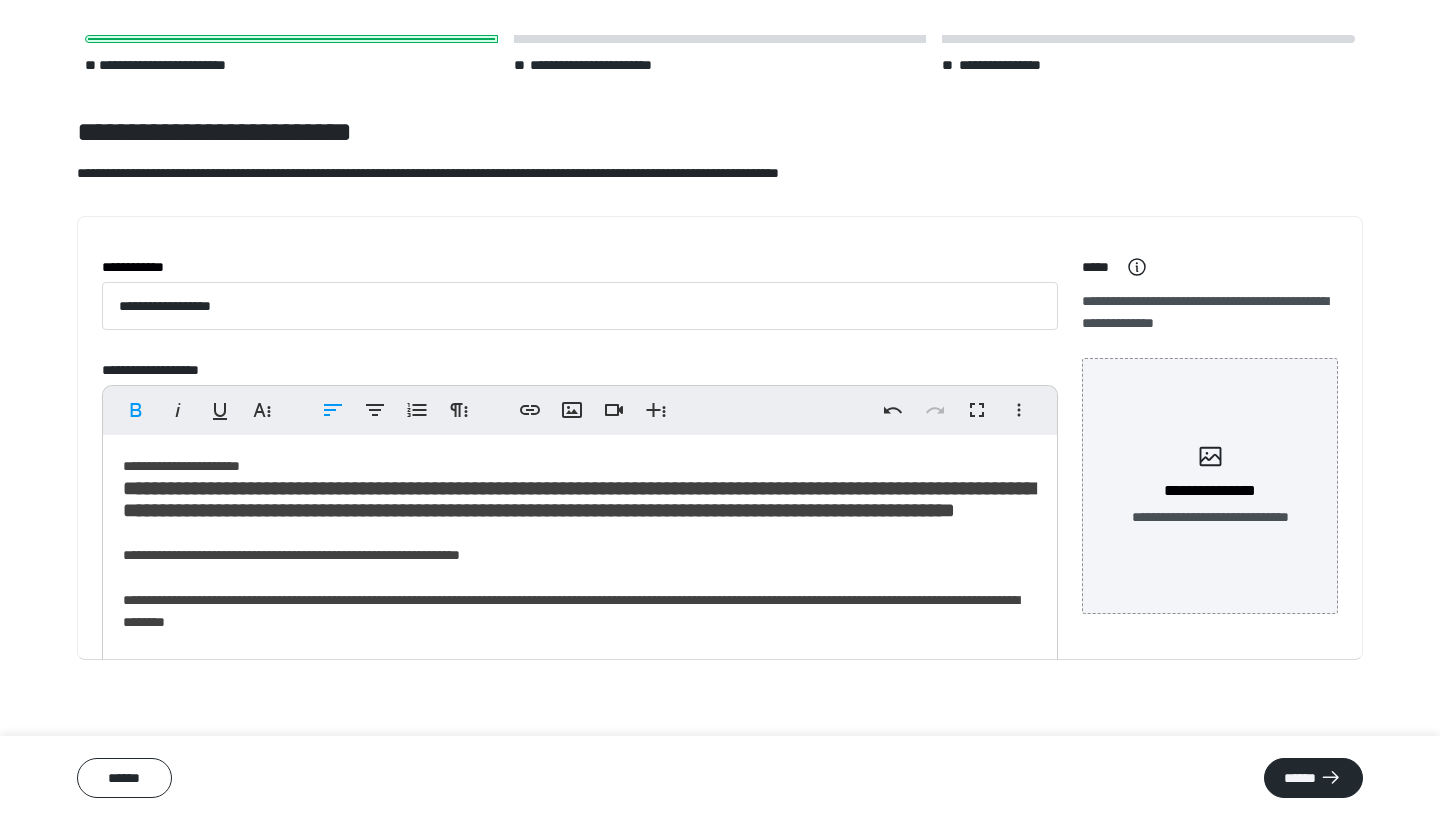 click on "**********" at bounding box center [580, 580] 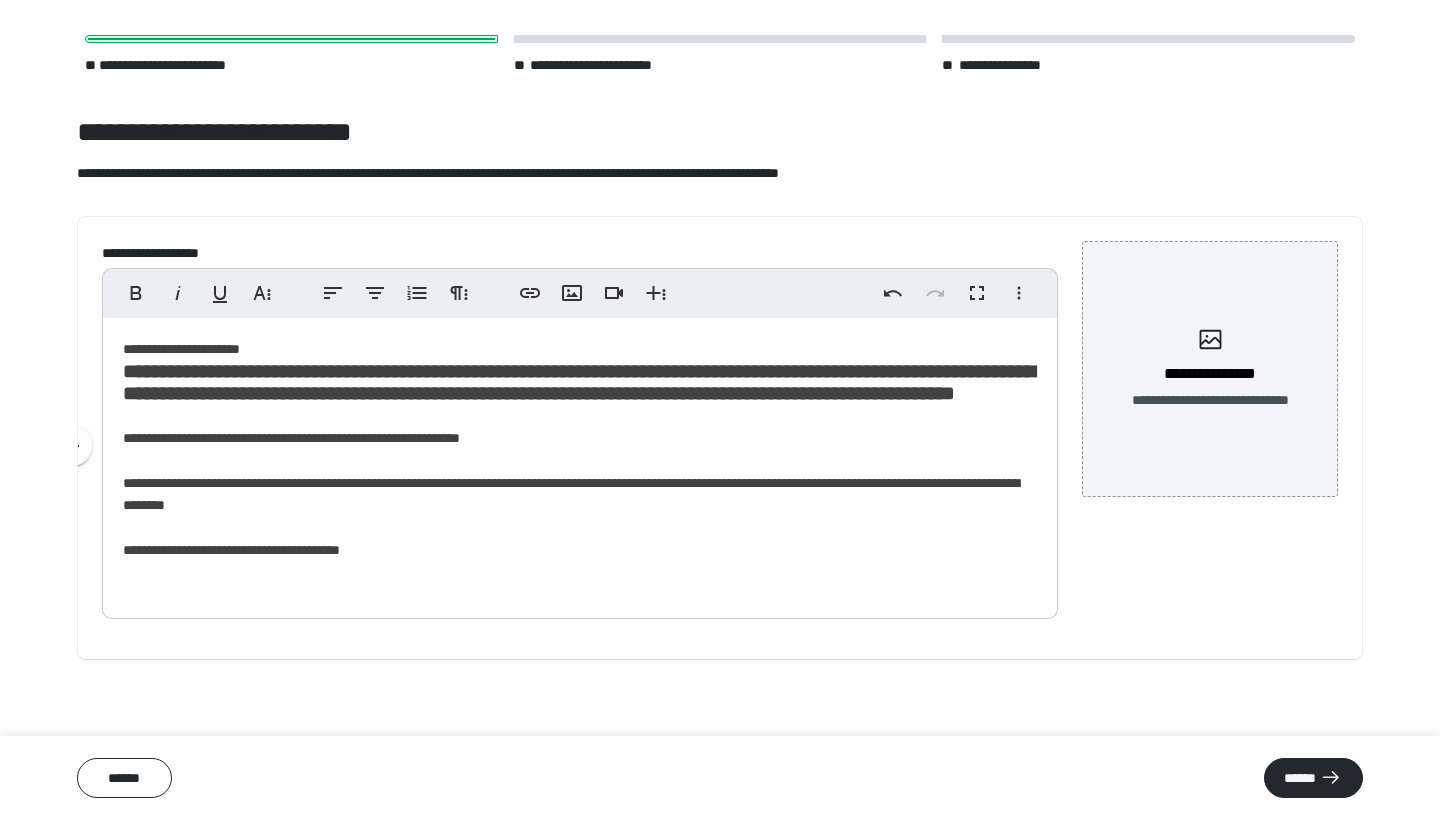 scroll, scrollTop: 117, scrollLeft: 0, axis: vertical 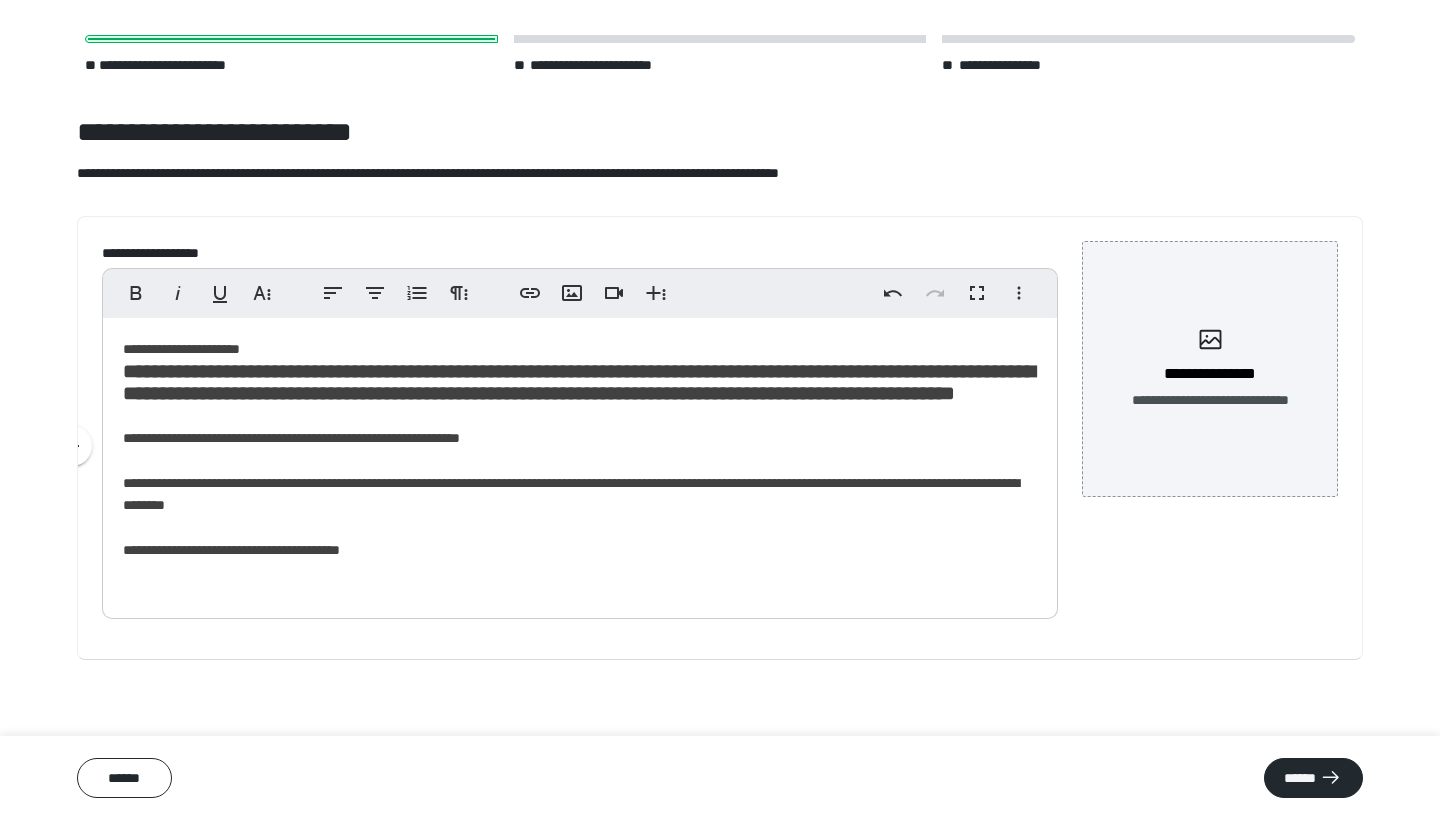 click on "**********" at bounding box center (580, 463) 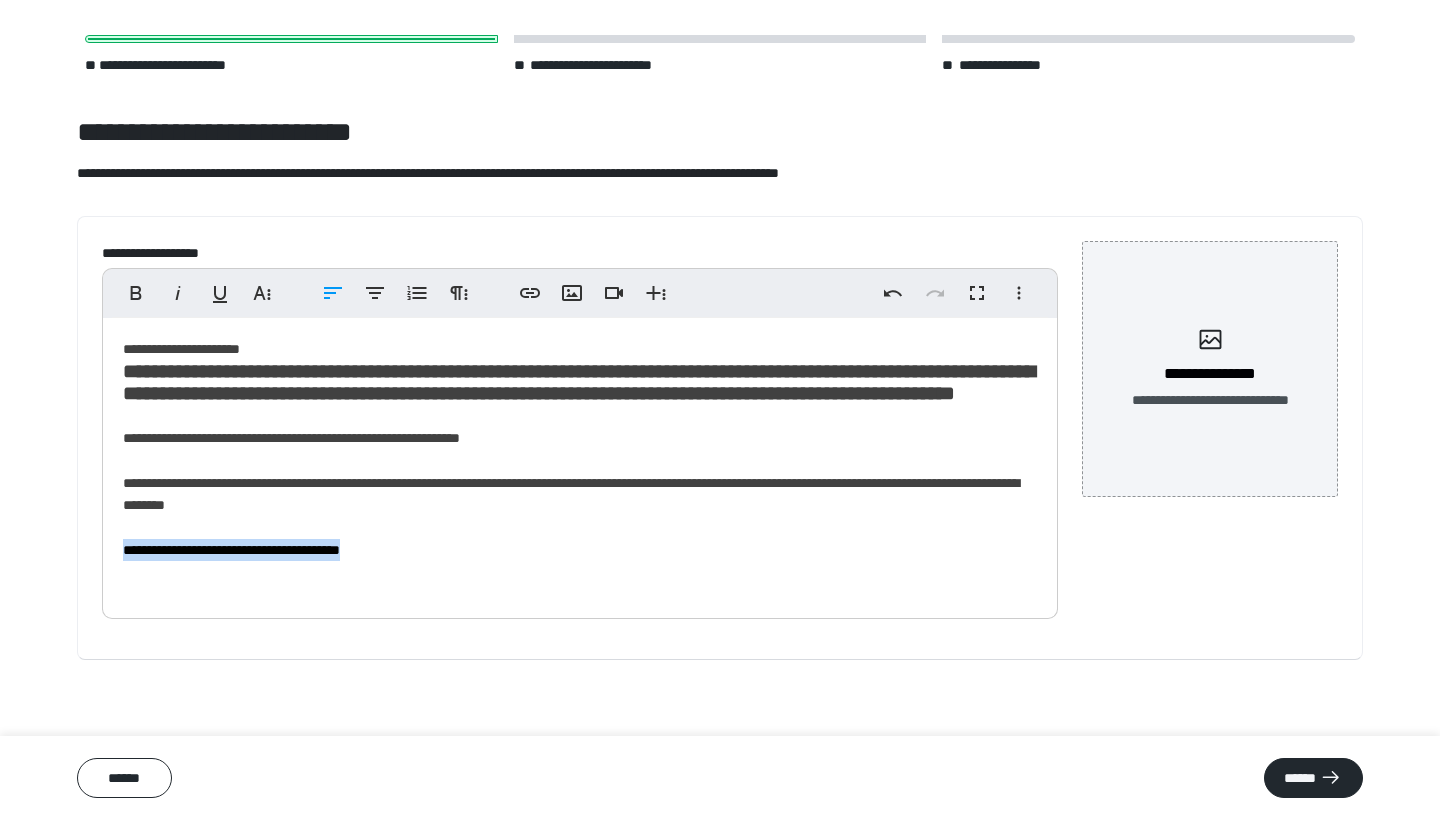 drag, startPoint x: 416, startPoint y: 588, endPoint x: 107, endPoint y: 577, distance: 309.19574 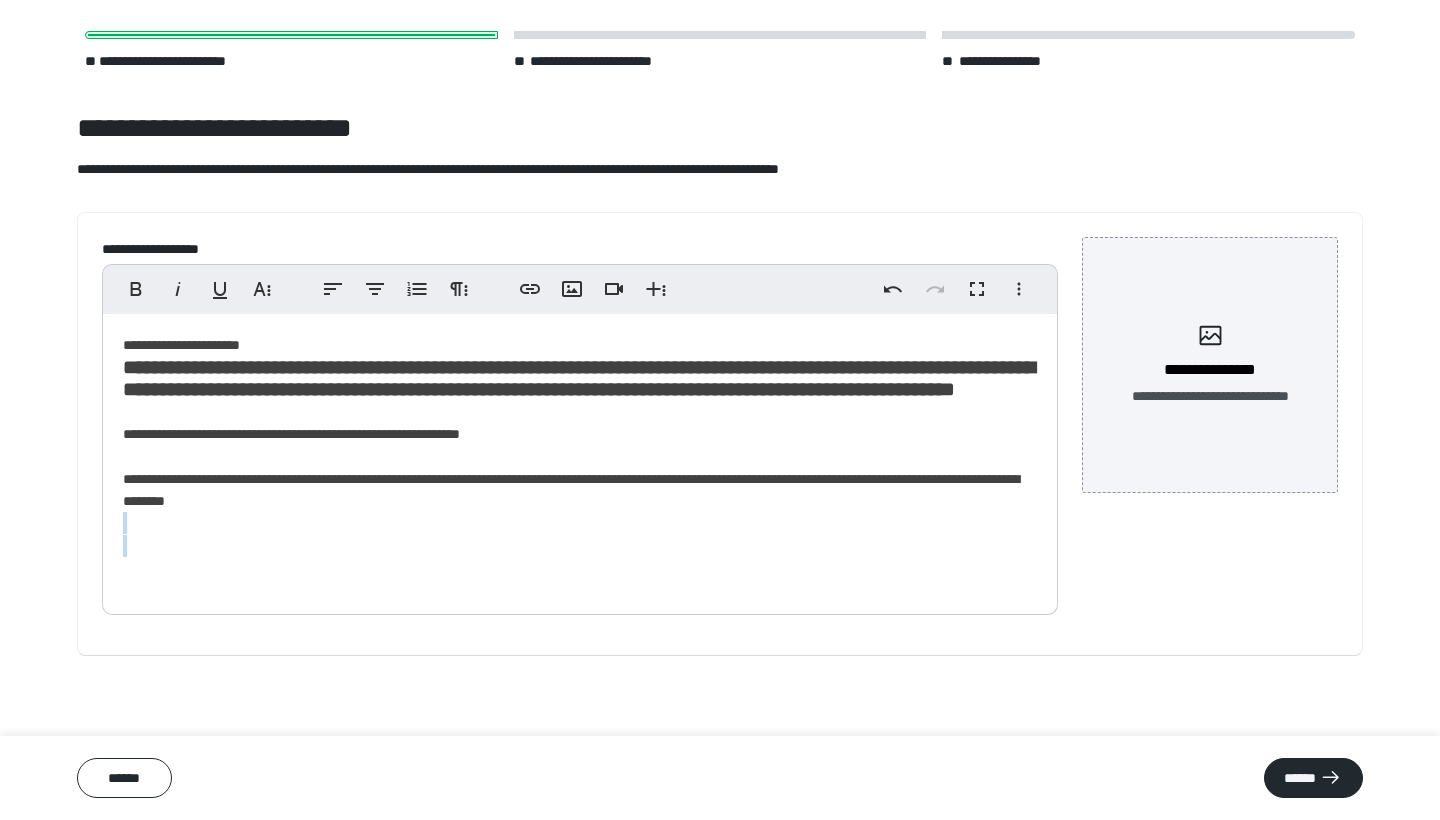 scroll, scrollTop: 65, scrollLeft: 0, axis: vertical 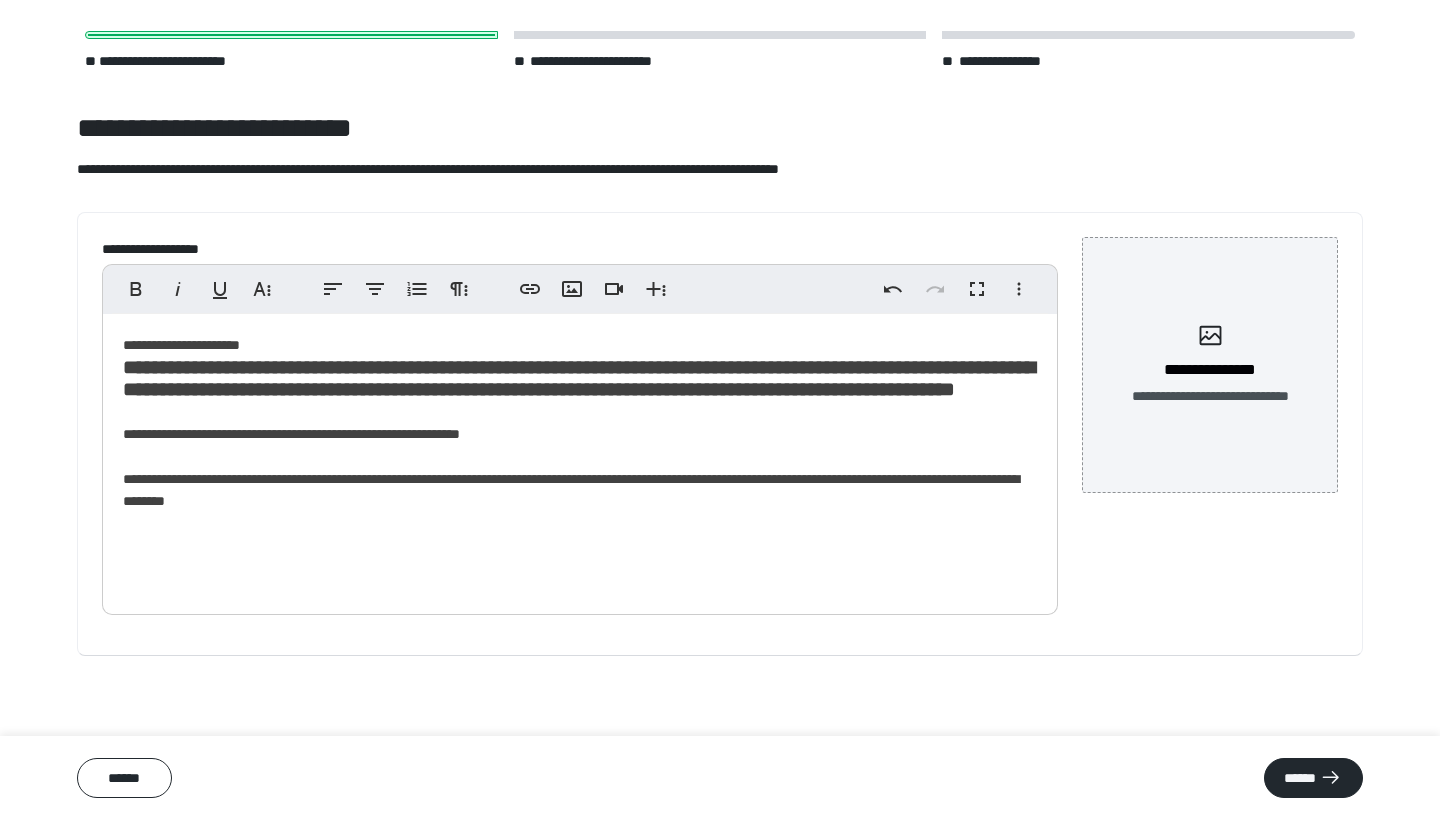 click on "**********" at bounding box center [580, 378] 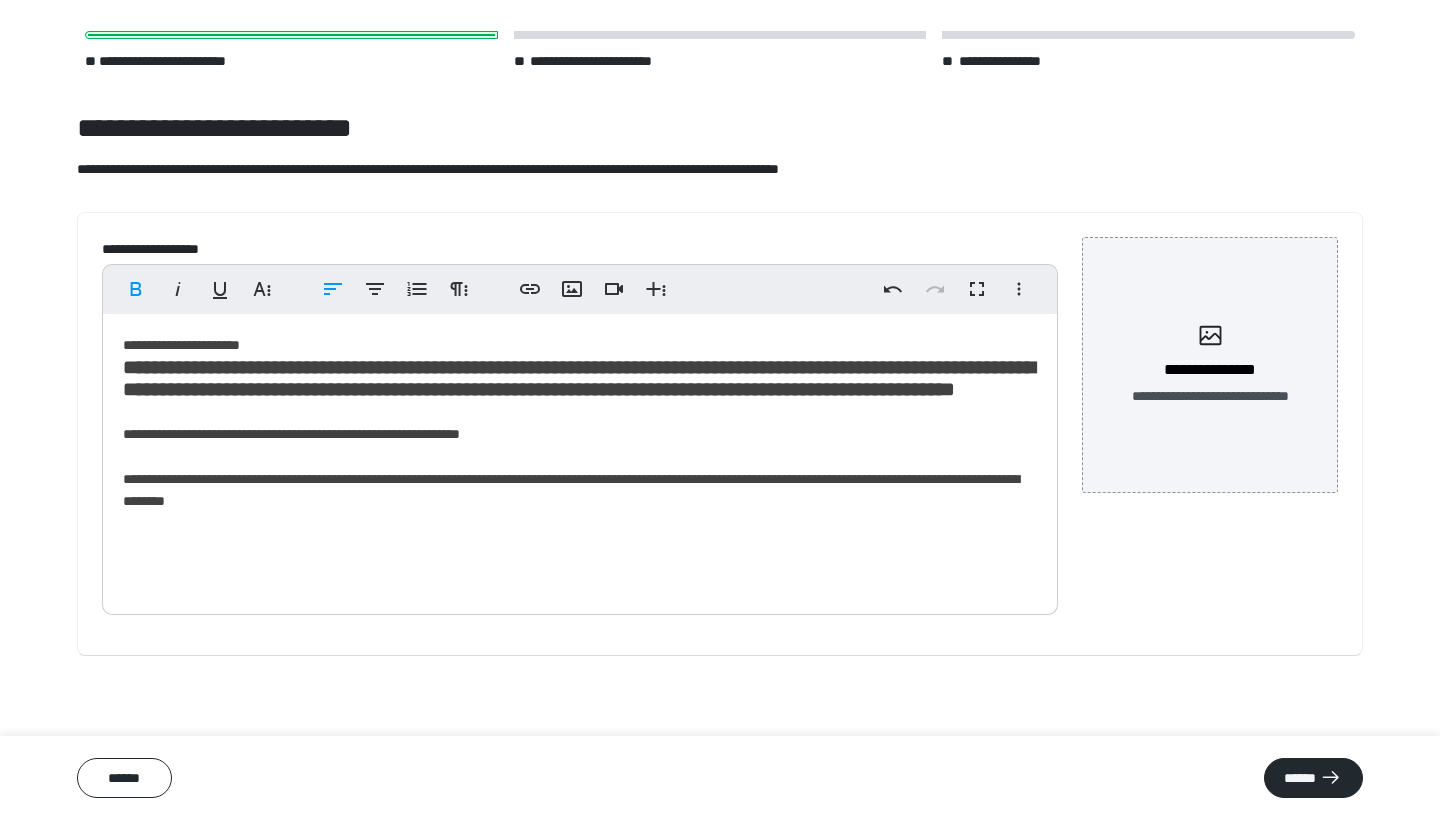 click on "**********" at bounding box center [580, 459] 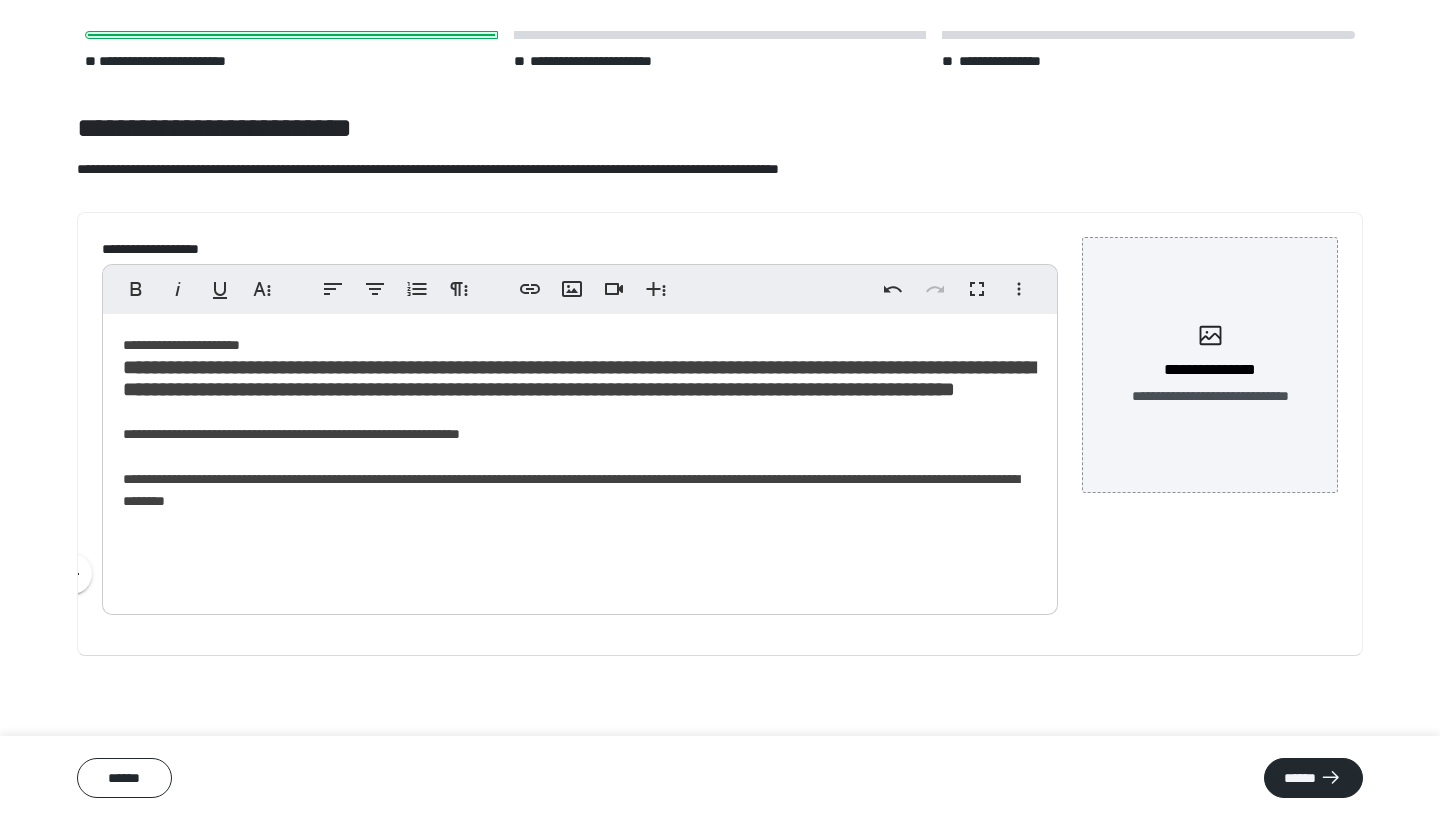 click on "**********" at bounding box center [580, 459] 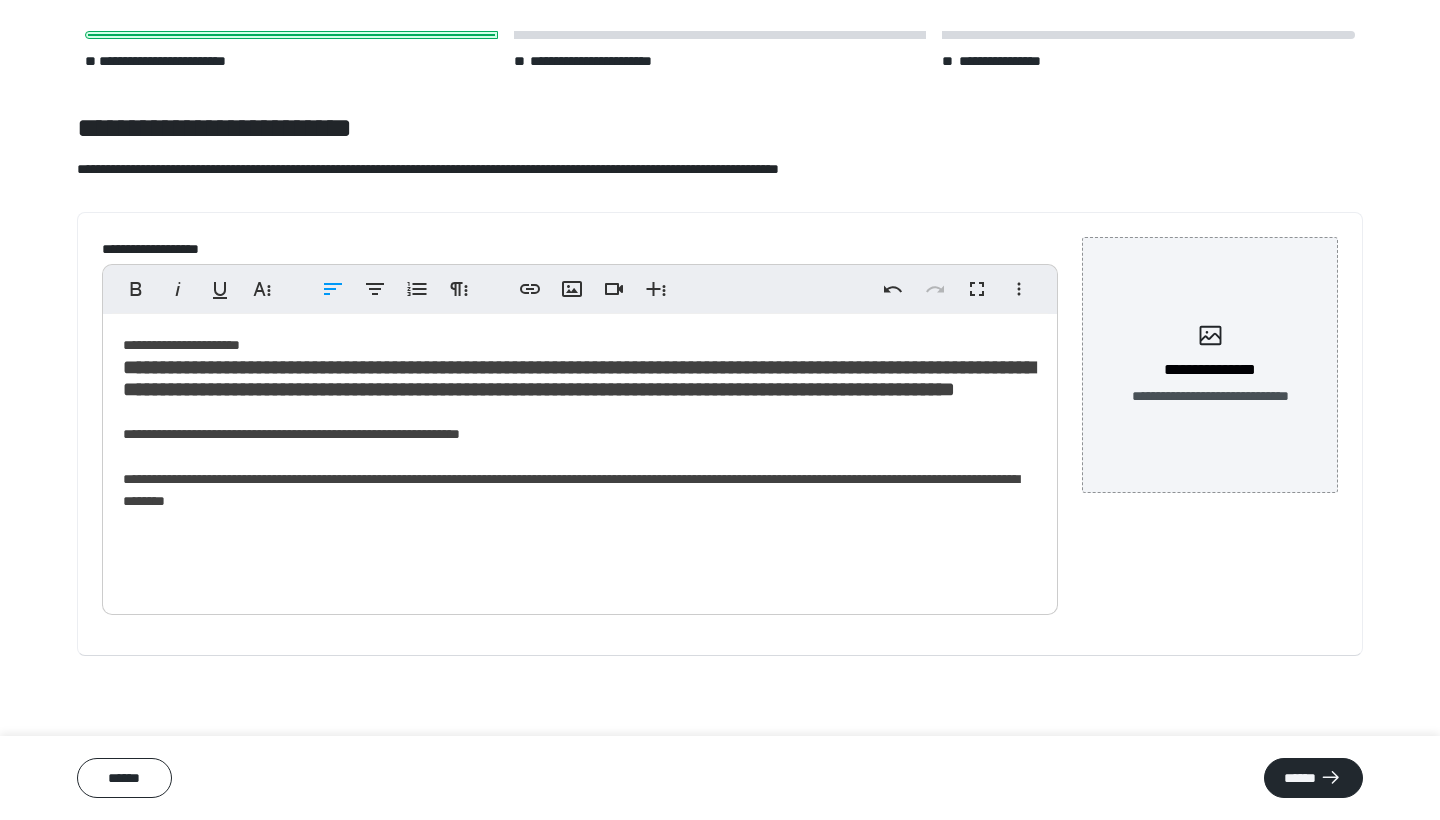 click on "**********" at bounding box center [580, 459] 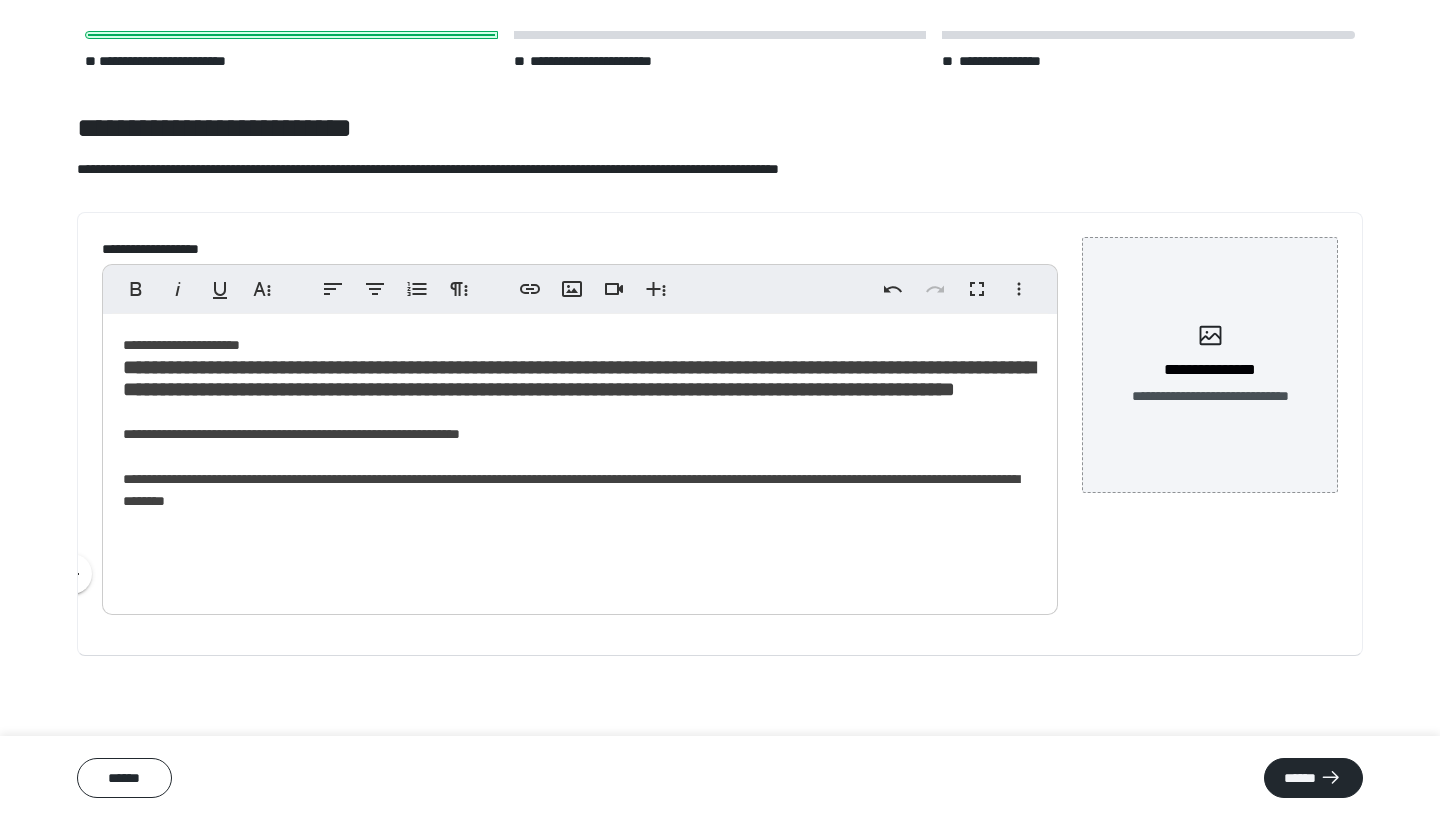 click on "**********" at bounding box center (580, 459) 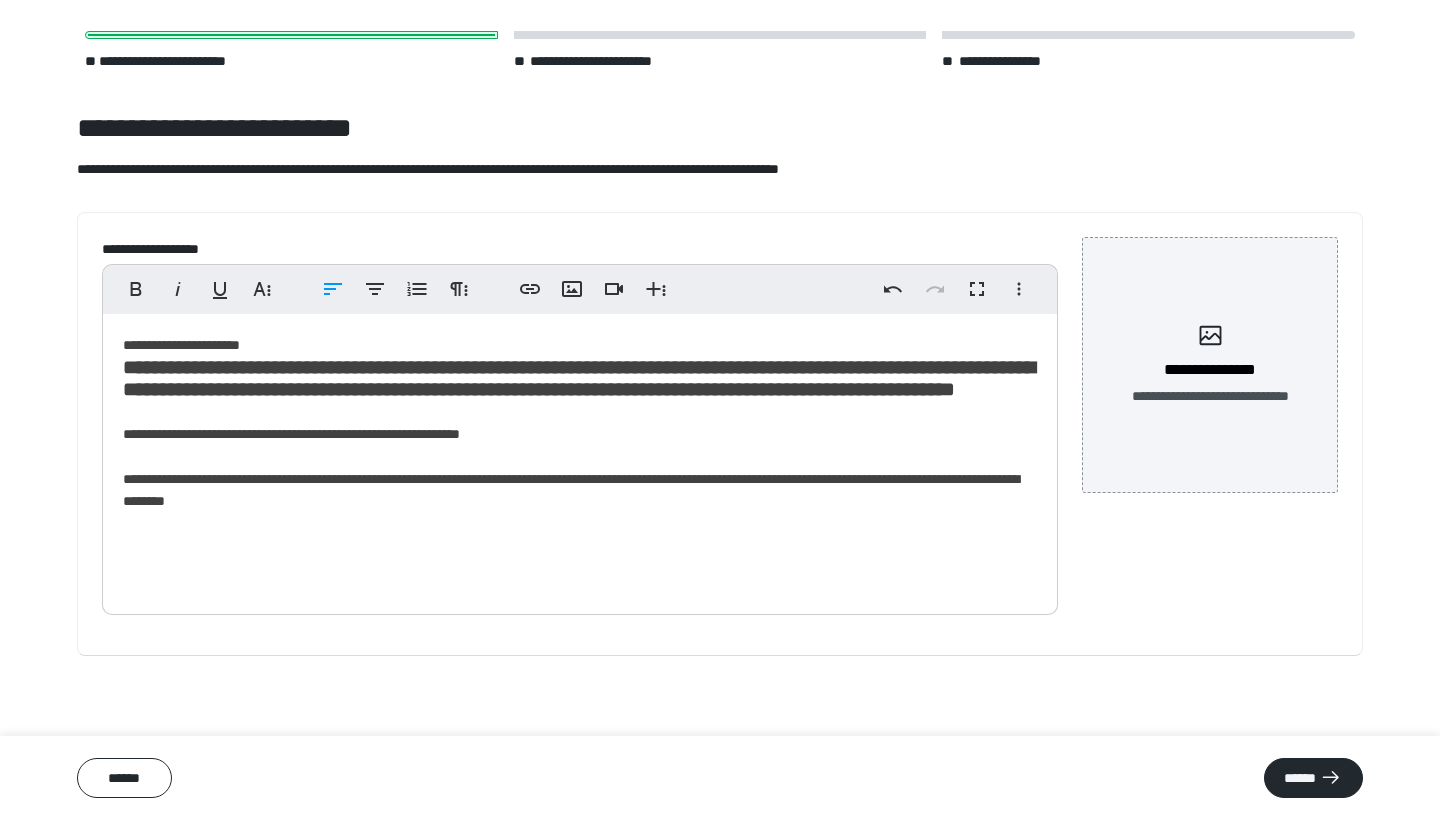 click on "**********" at bounding box center [580, 459] 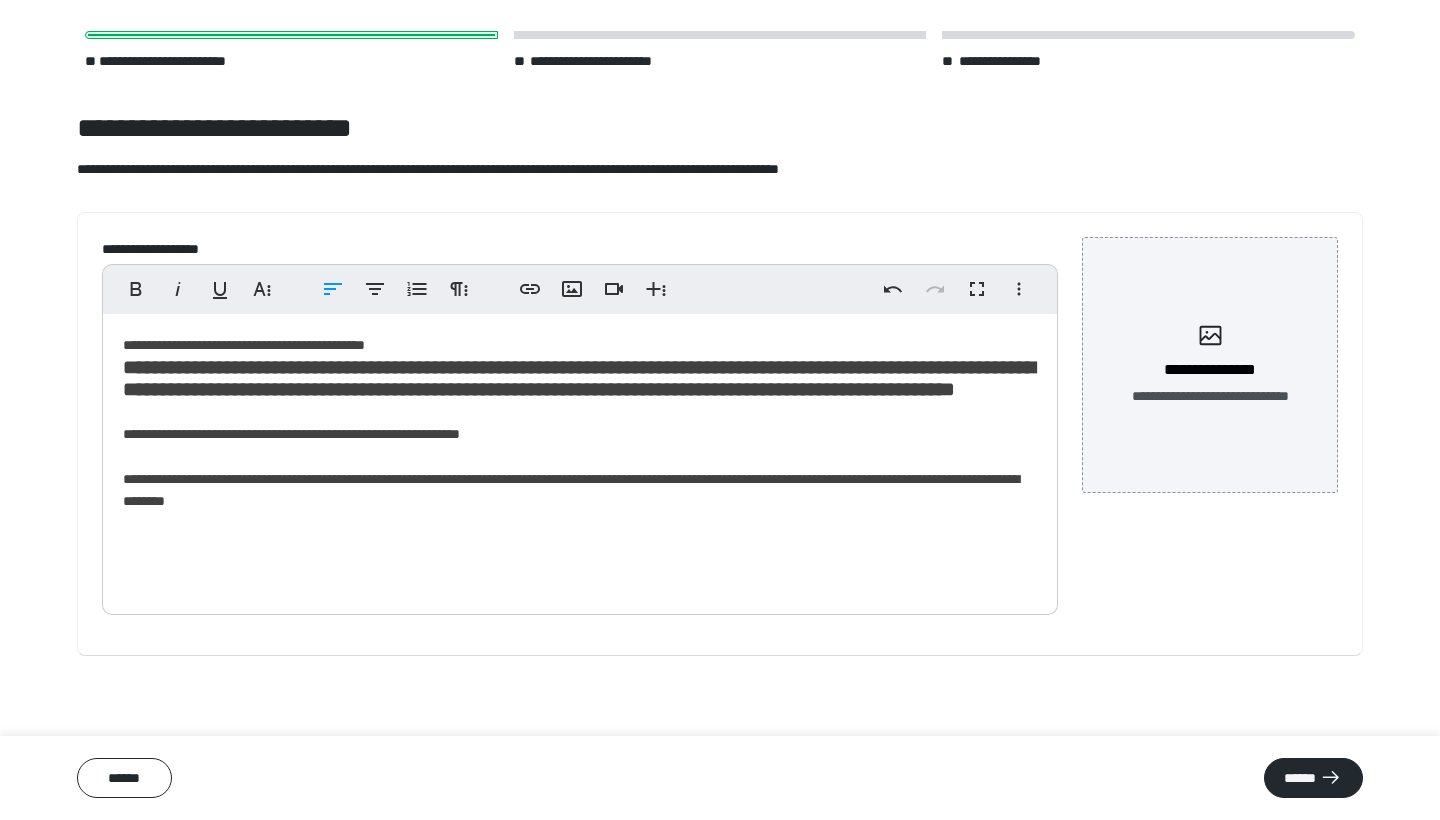 click on "**********" at bounding box center [580, 459] 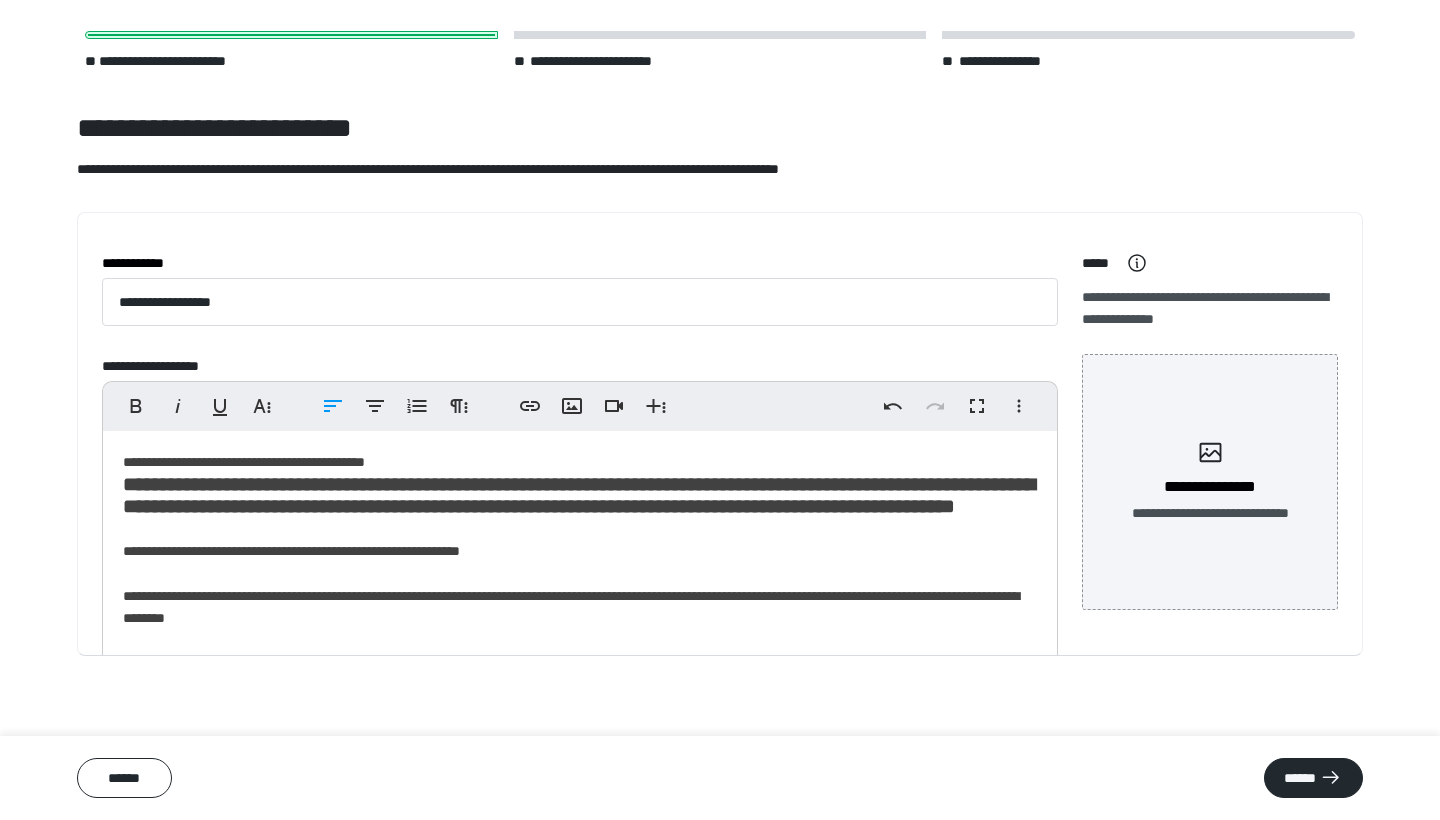 scroll, scrollTop: 0, scrollLeft: 0, axis: both 